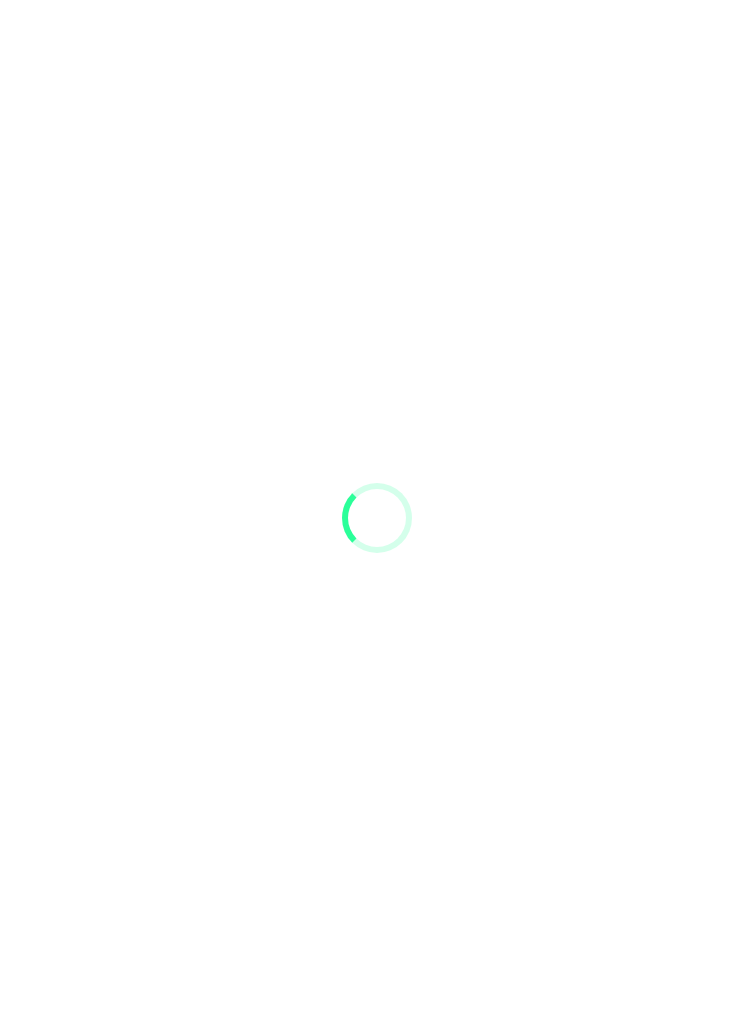 scroll, scrollTop: 96, scrollLeft: 0, axis: vertical 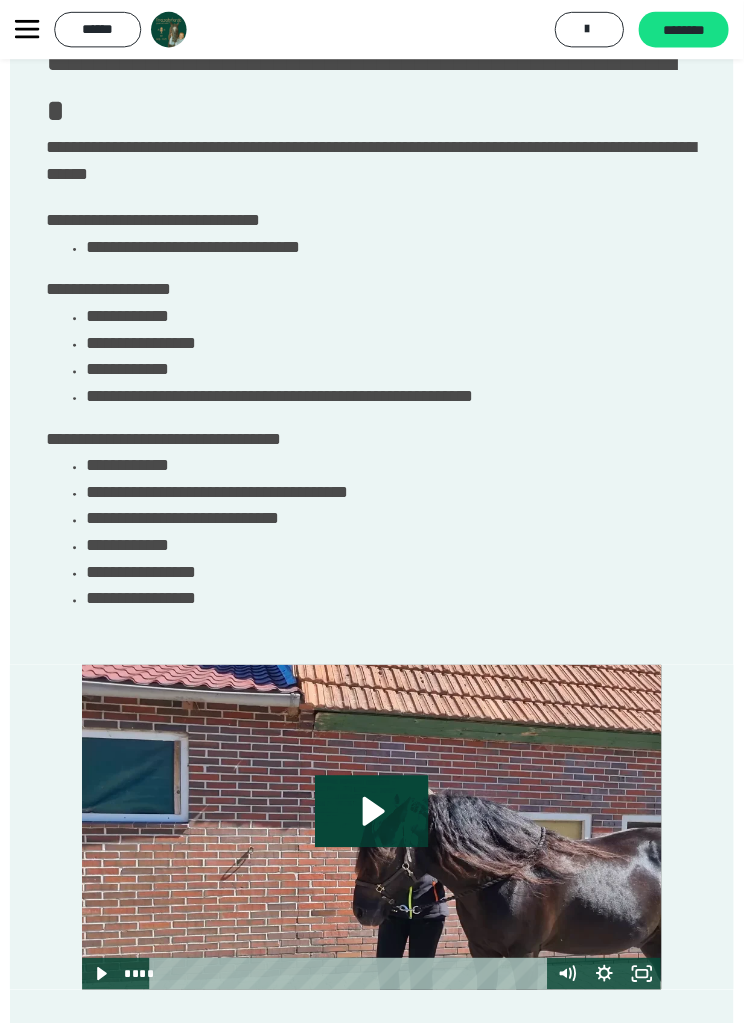 click 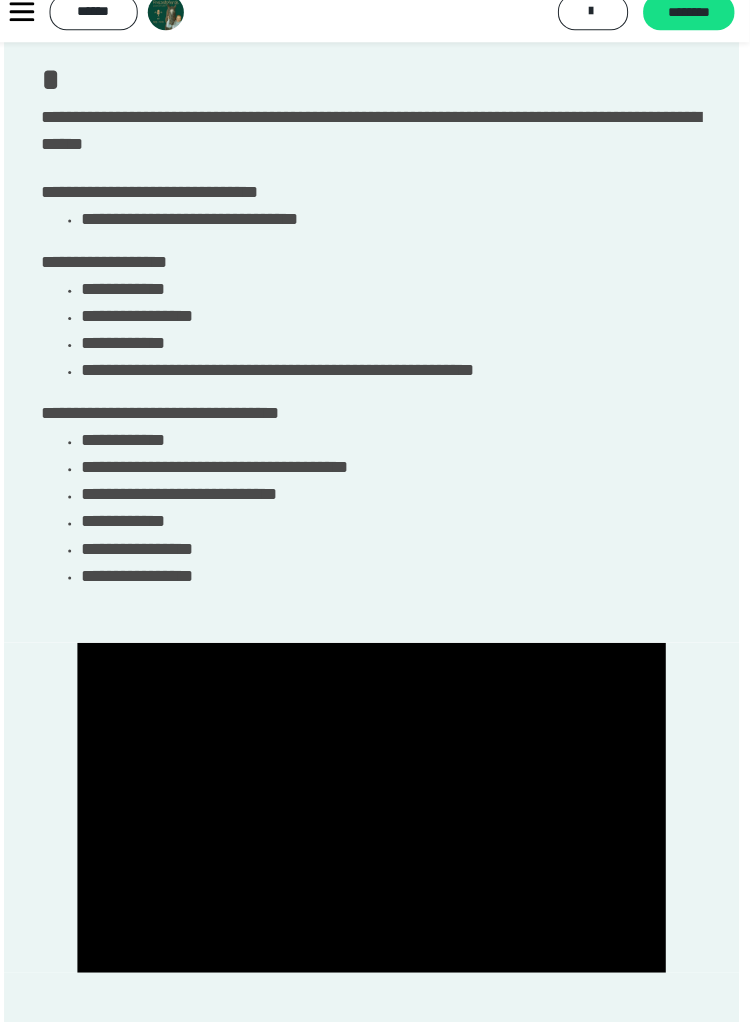 scroll, scrollTop: 819, scrollLeft: 0, axis: vertical 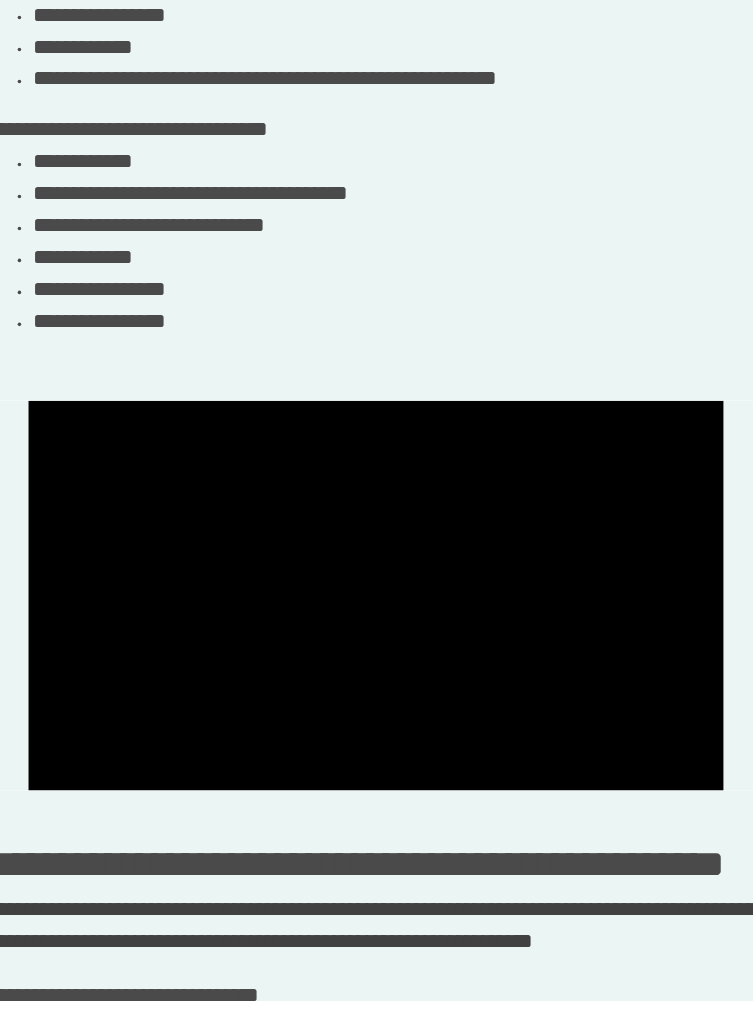 click on "**********" at bounding box center (162, 1031) 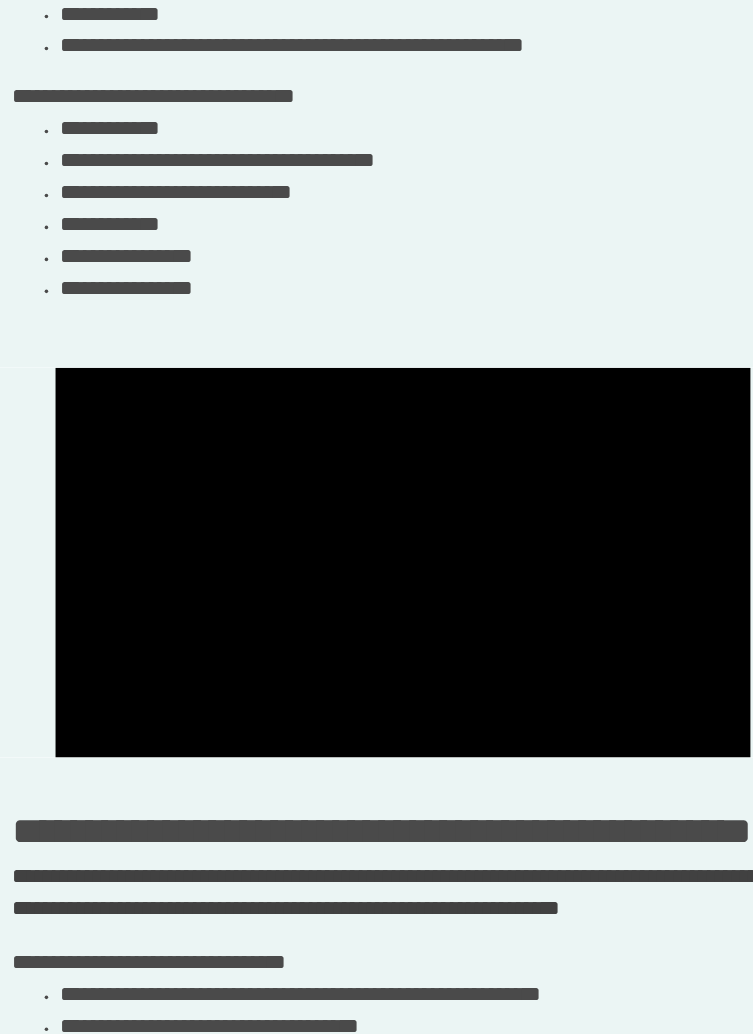 scroll, scrollTop: 874, scrollLeft: 0, axis: vertical 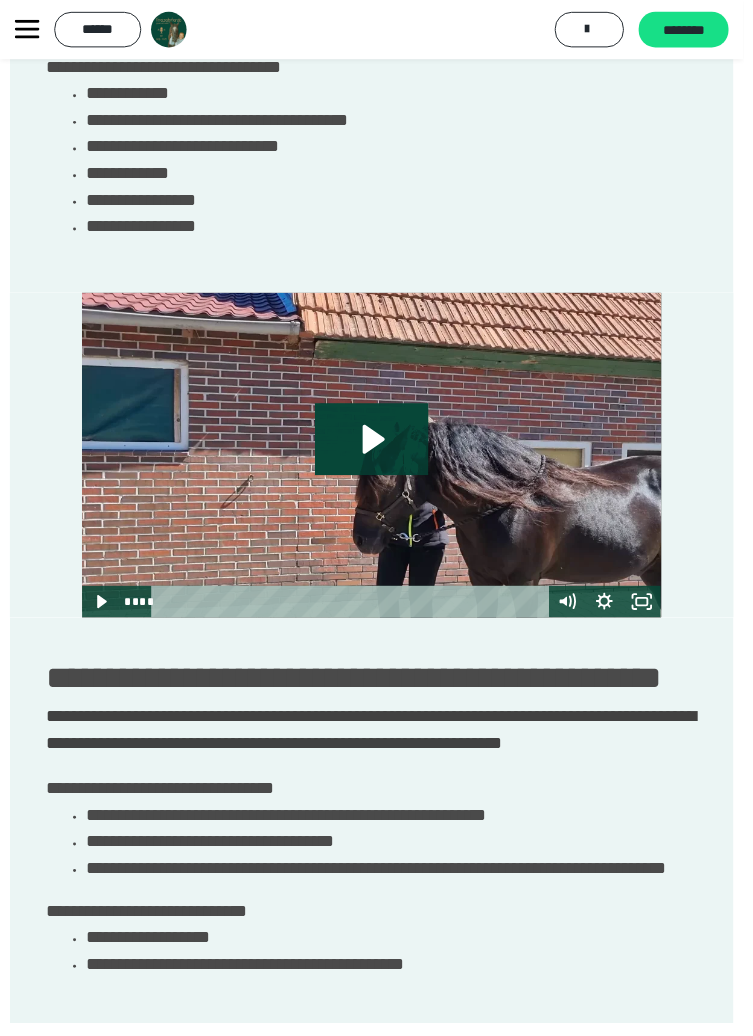 click 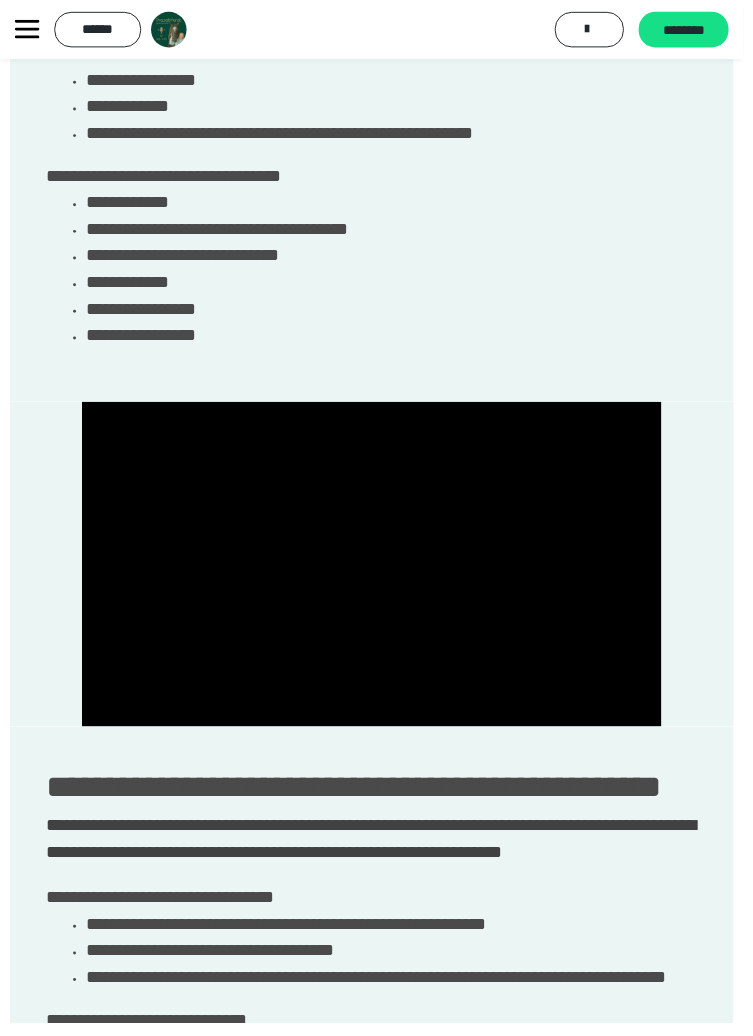 scroll, scrollTop: 919, scrollLeft: 0, axis: vertical 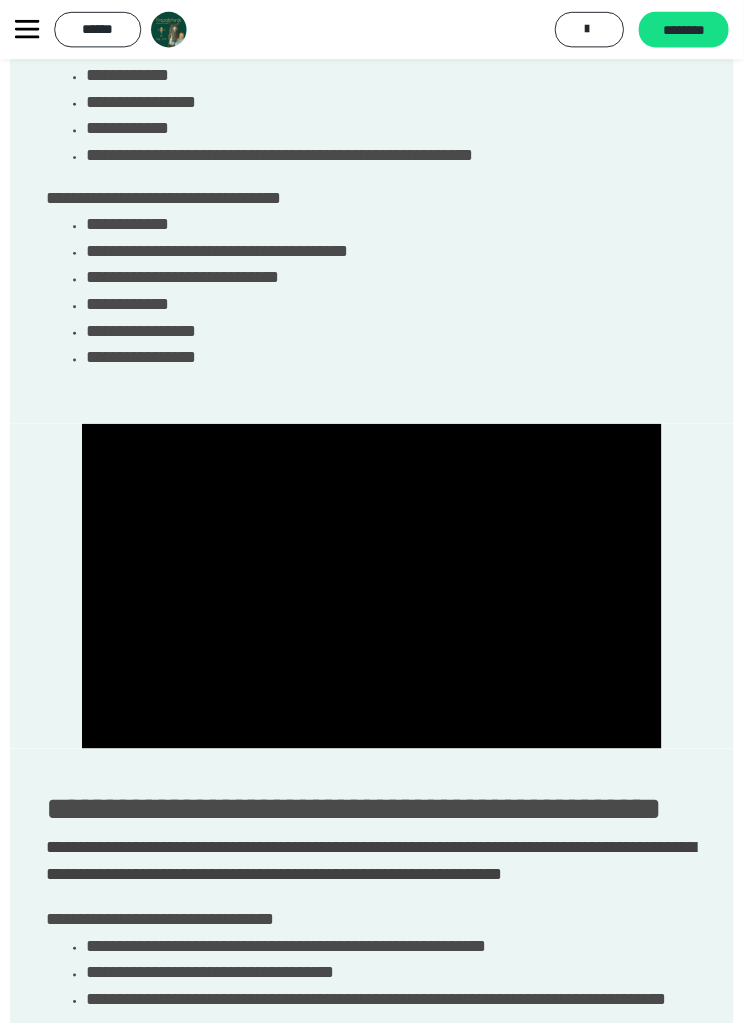 click at bounding box center (376, 594) 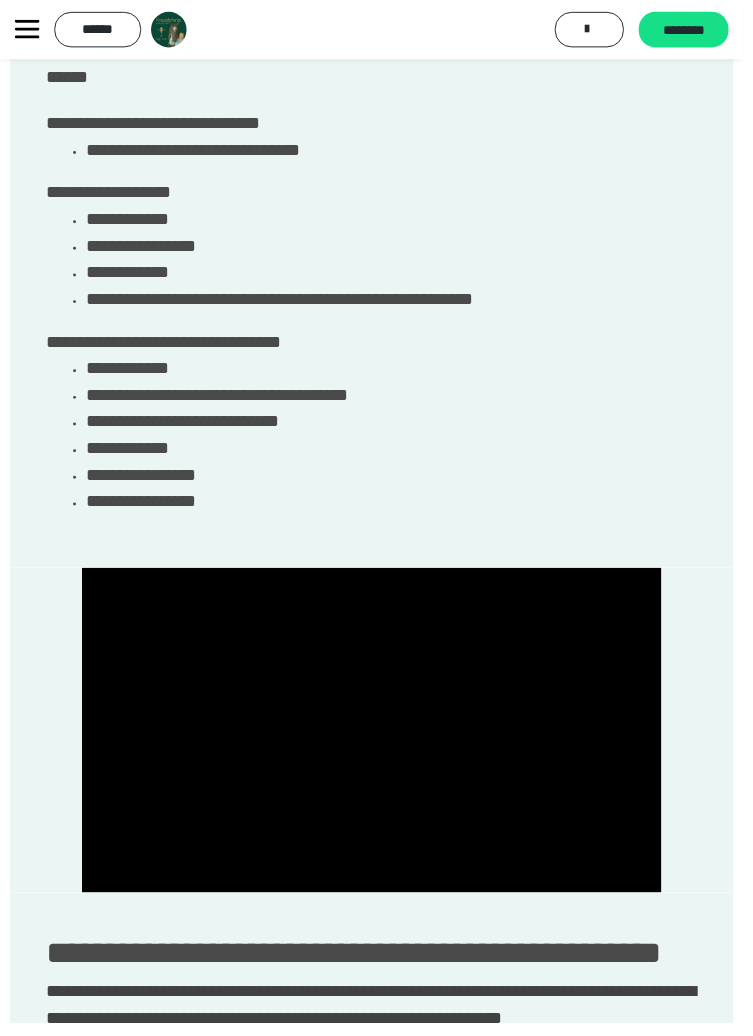 scroll, scrollTop: 785, scrollLeft: 0, axis: vertical 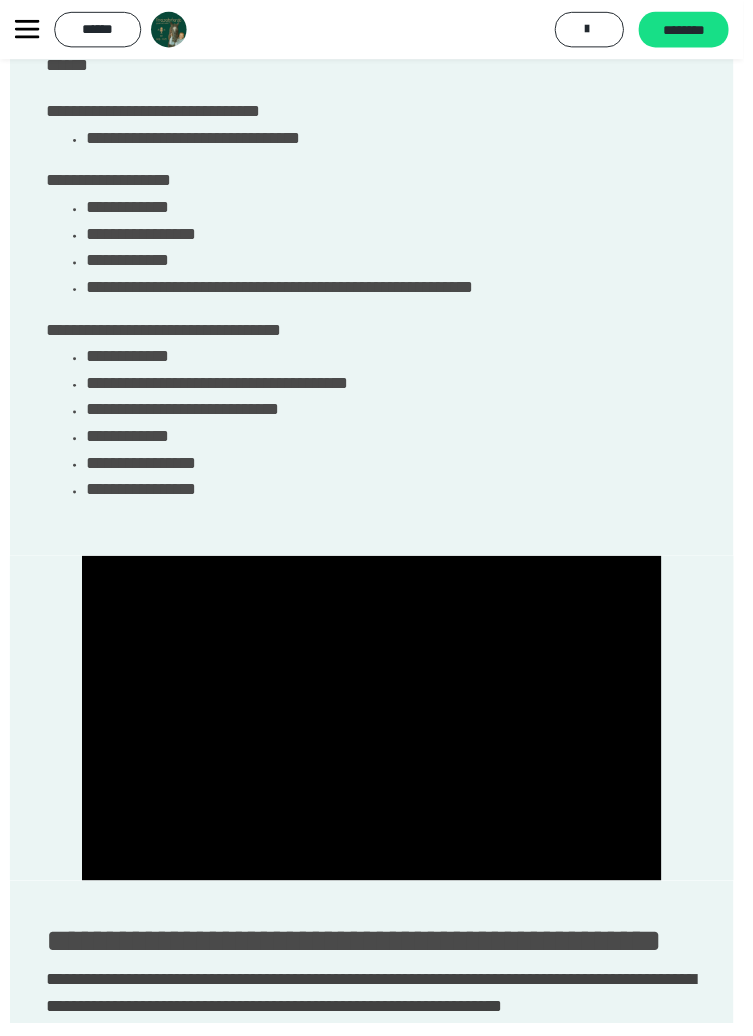 click at bounding box center (376, 728) 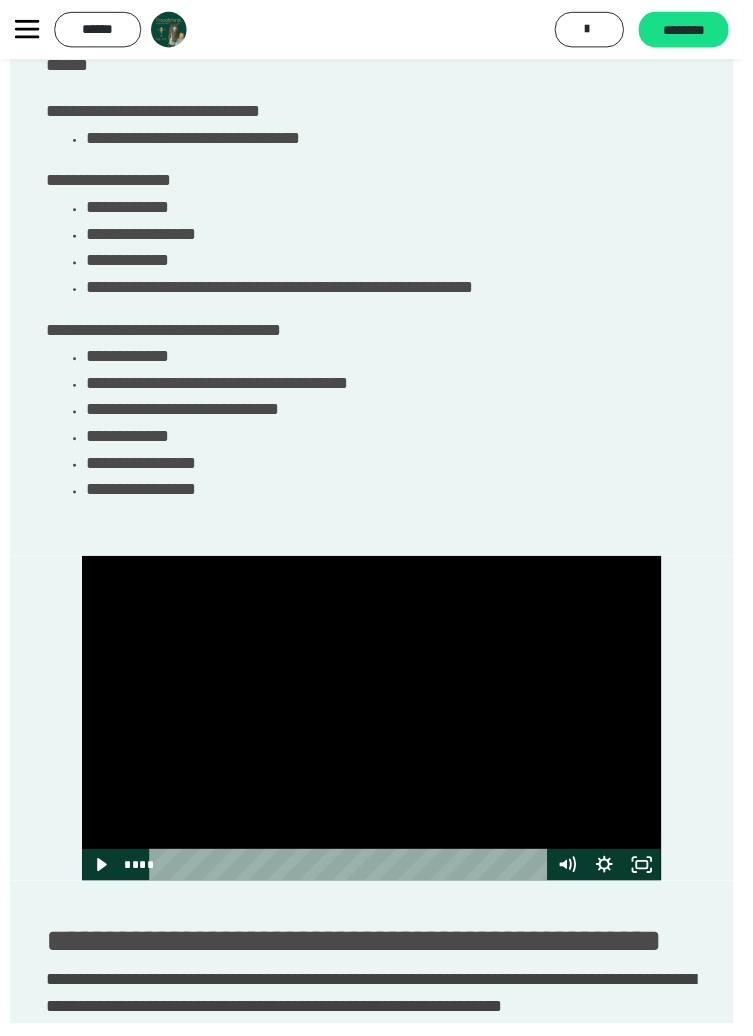 click at bounding box center [355, 876] 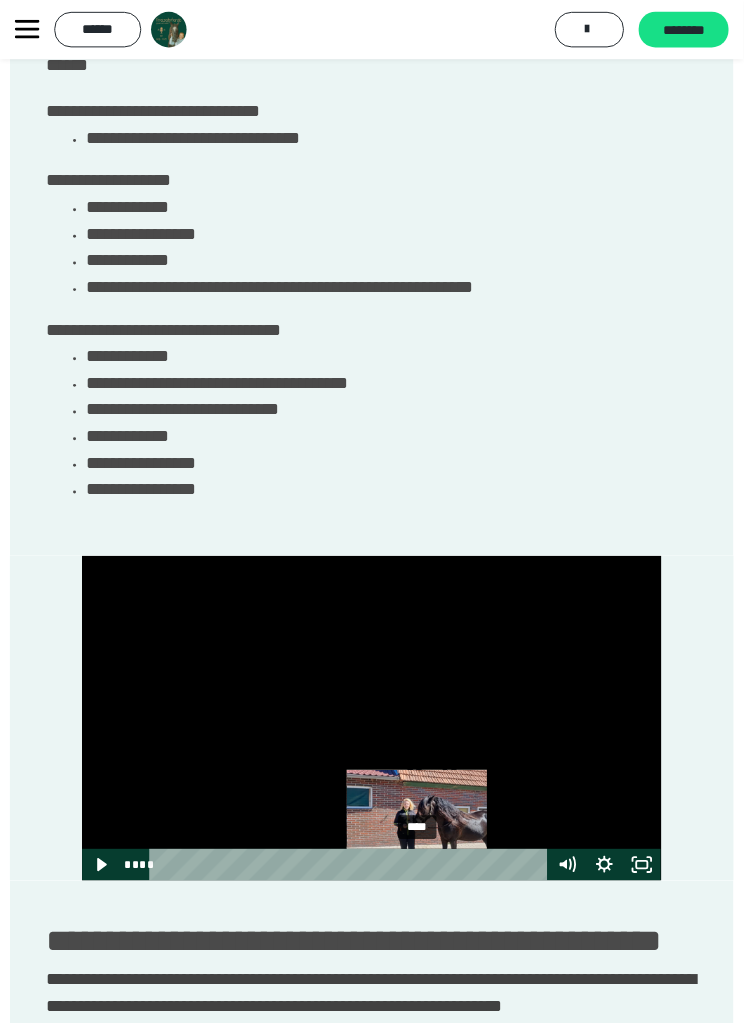 click 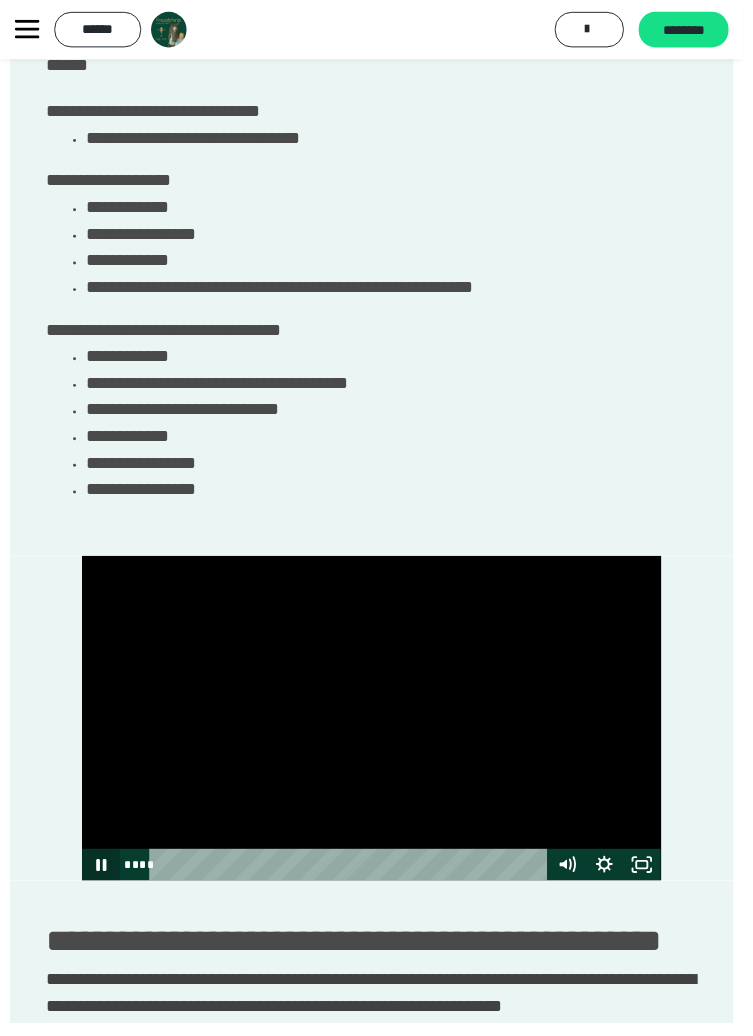 click on "****" at bounding box center [355, 876] 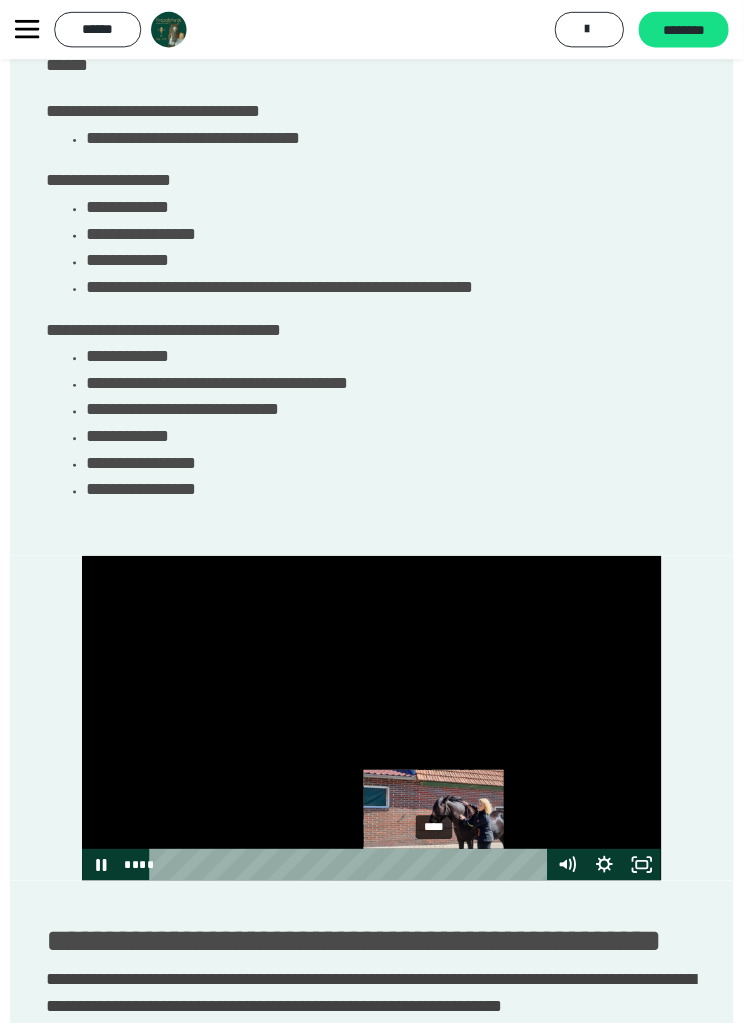 click on "****" at bounding box center (355, 876) 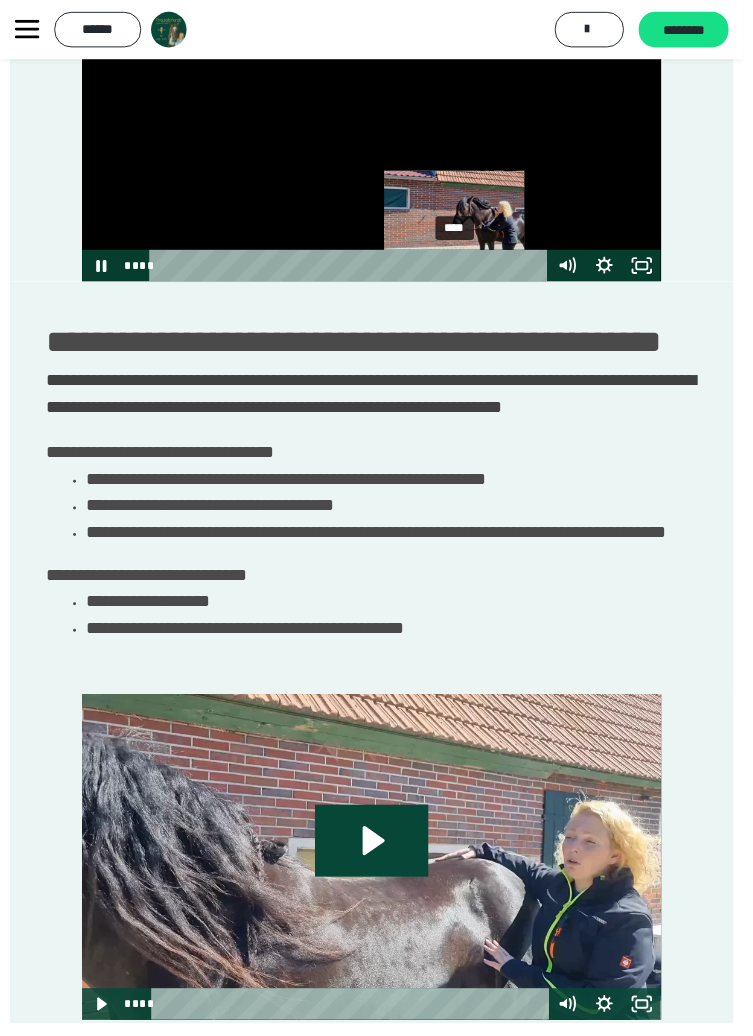 scroll, scrollTop: 1393, scrollLeft: 0, axis: vertical 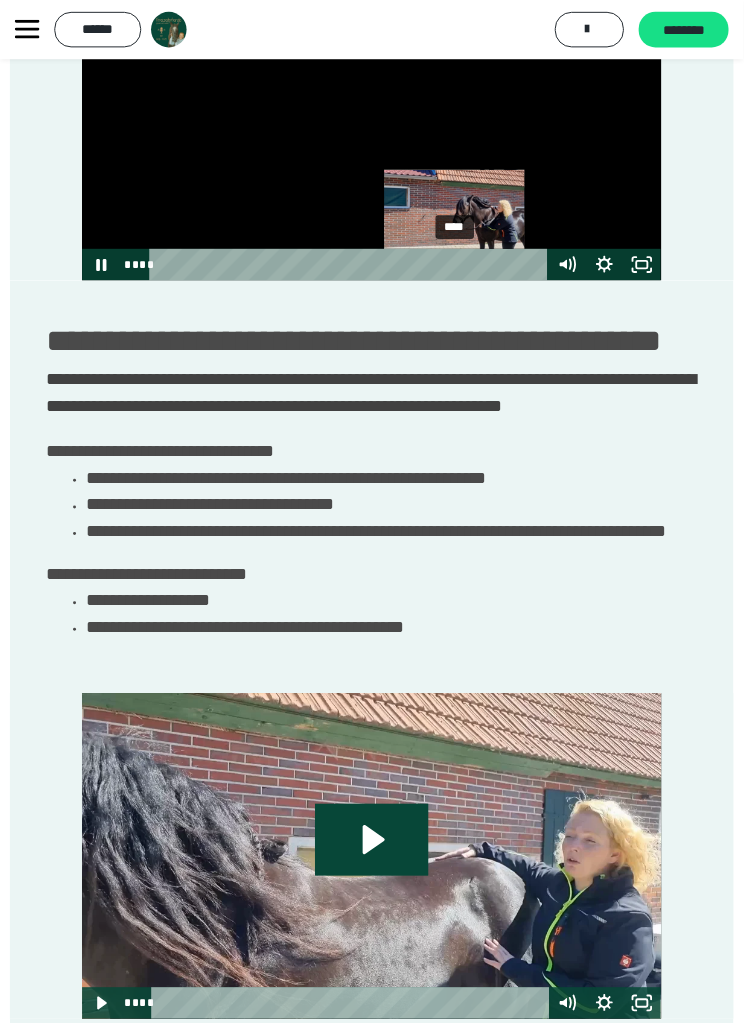 click 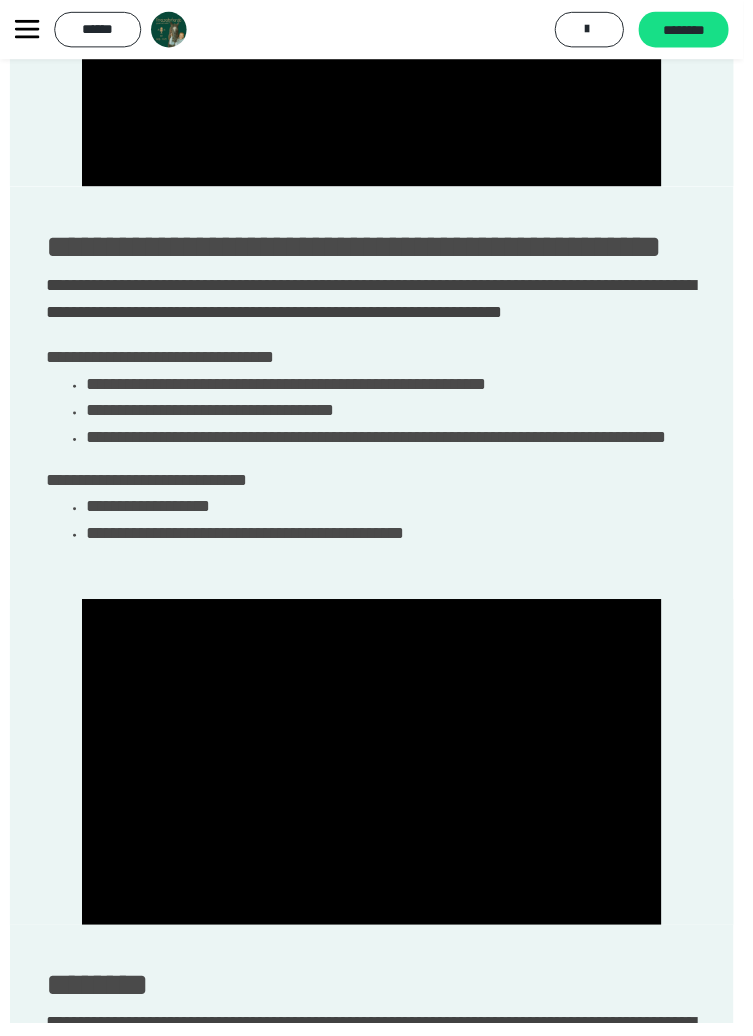 scroll, scrollTop: 1489, scrollLeft: 0, axis: vertical 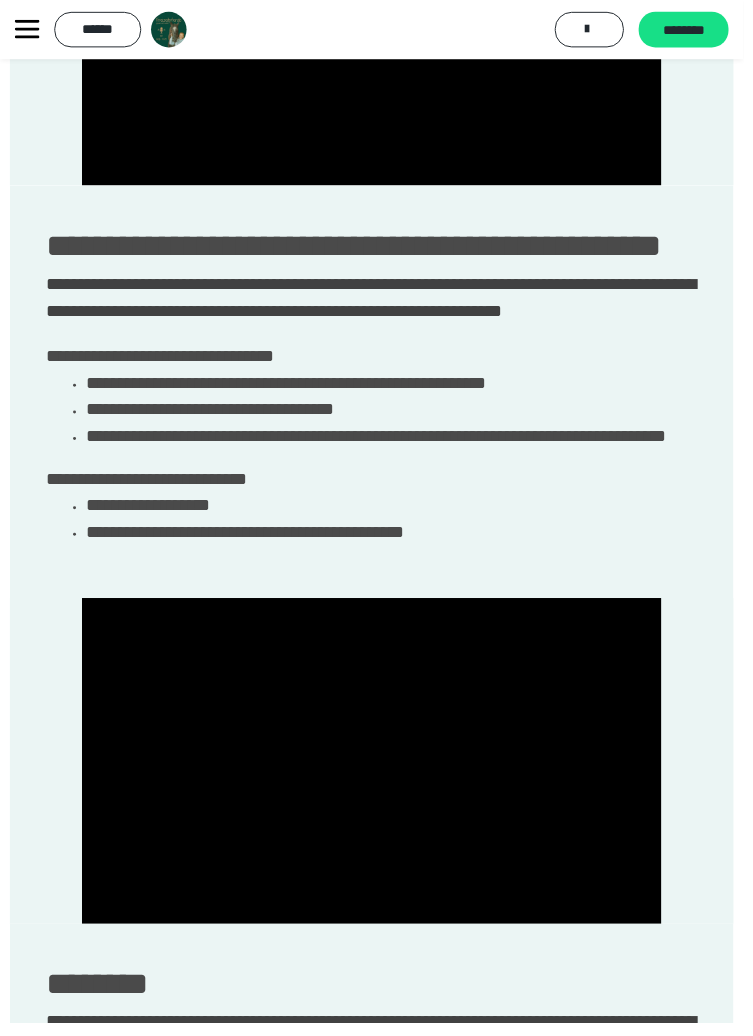 click at bounding box center (376, 771) 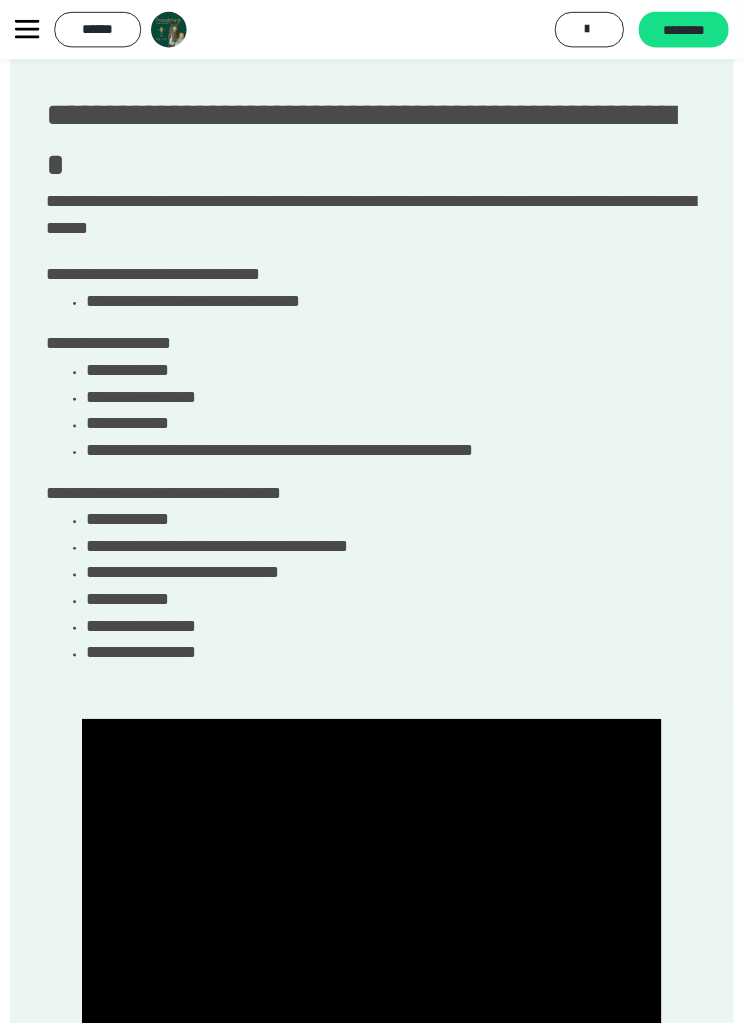 scroll, scrollTop: 620, scrollLeft: 0, axis: vertical 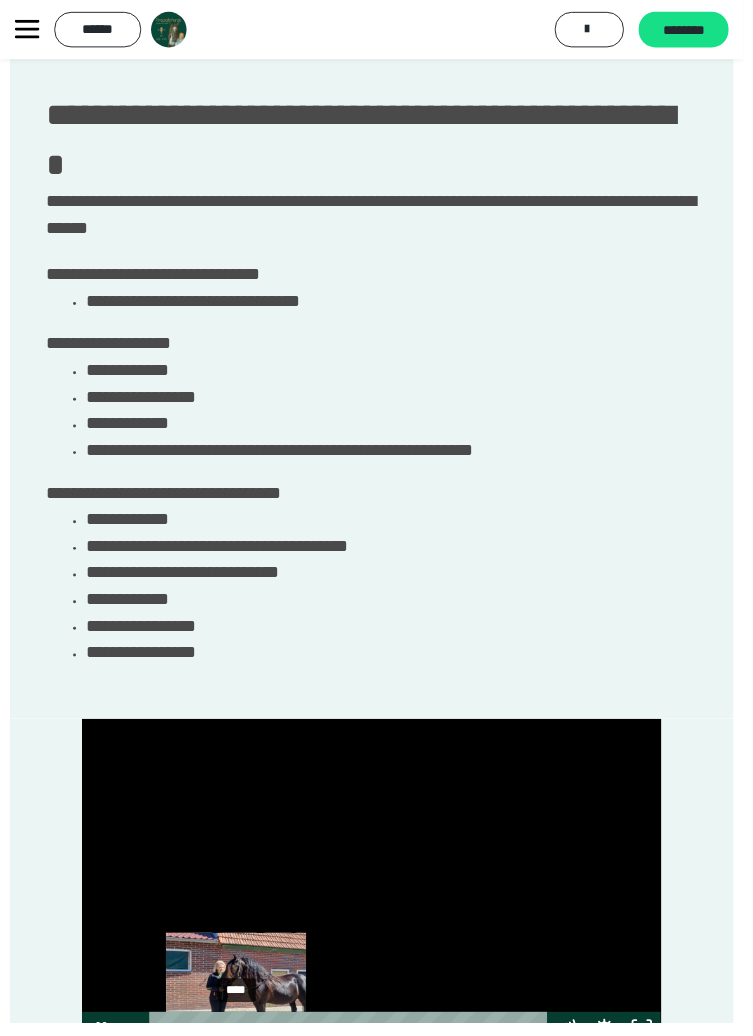 click on "****" at bounding box center [355, 1041] 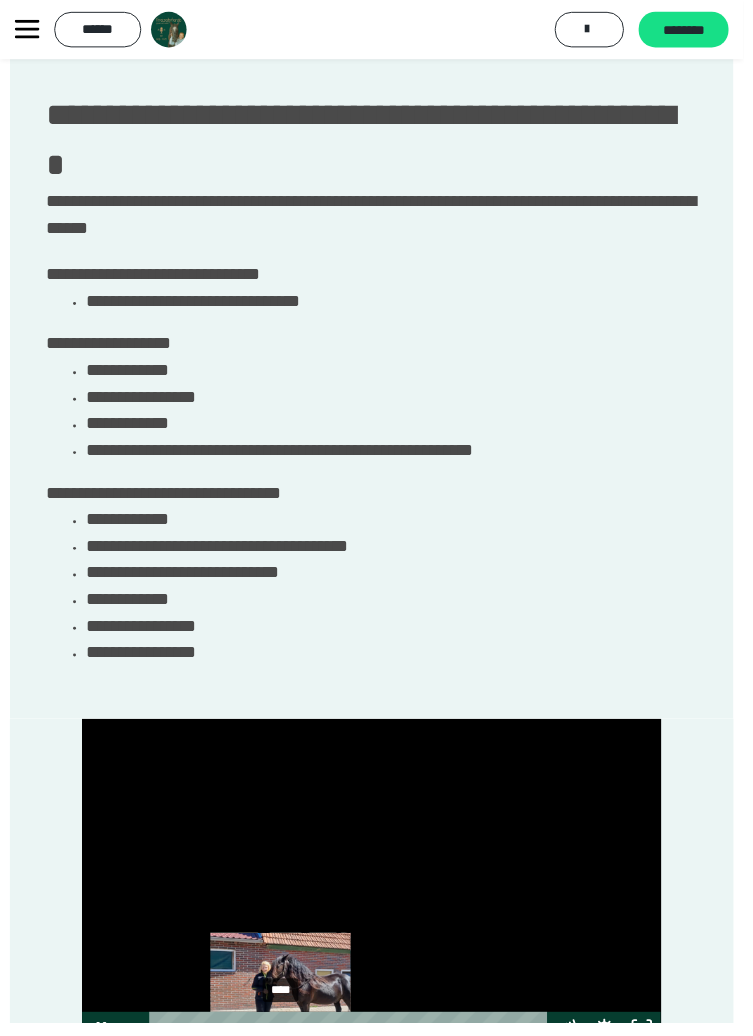 click on "****" at bounding box center [355, 1041] 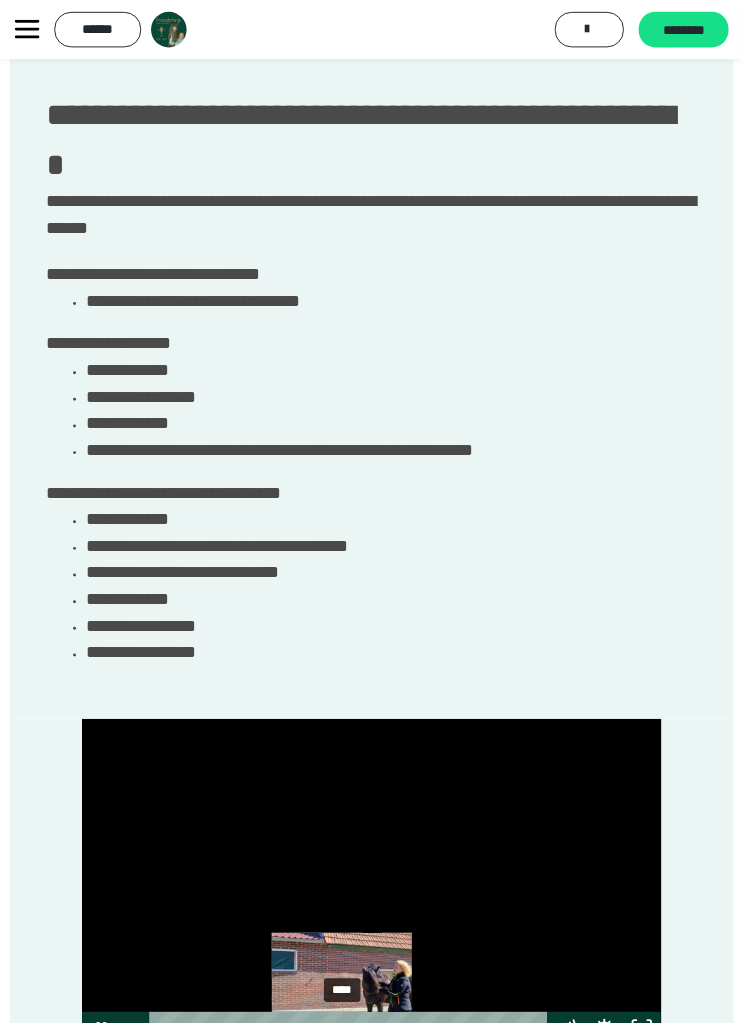 click at bounding box center (351, 1041) 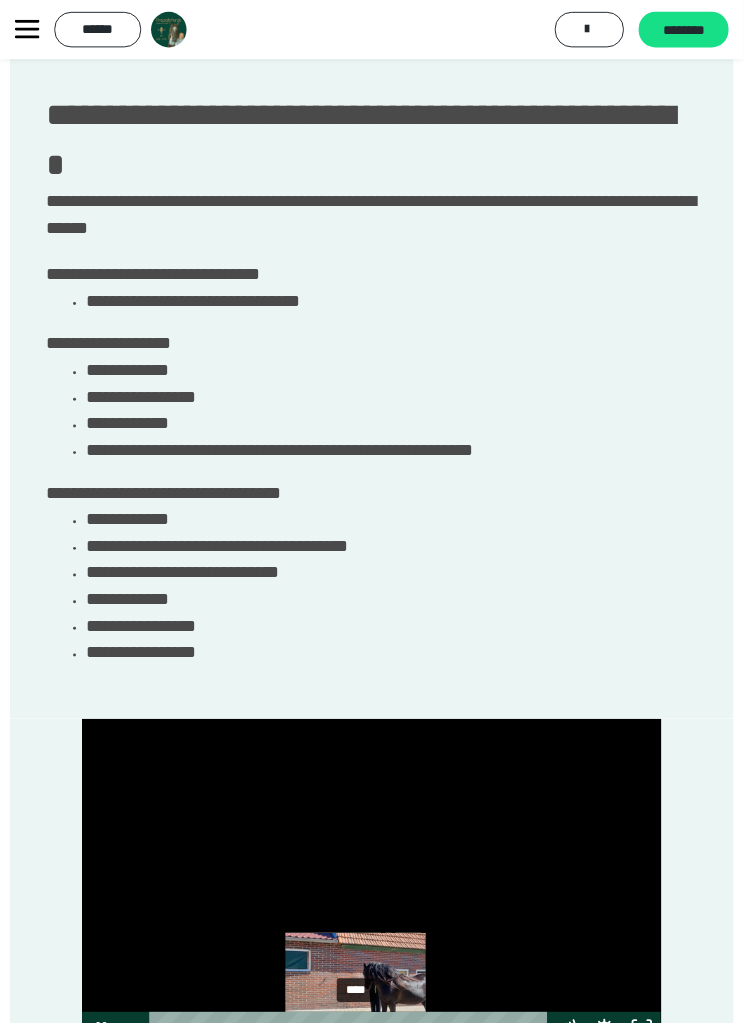 click on "****" at bounding box center (355, 1041) 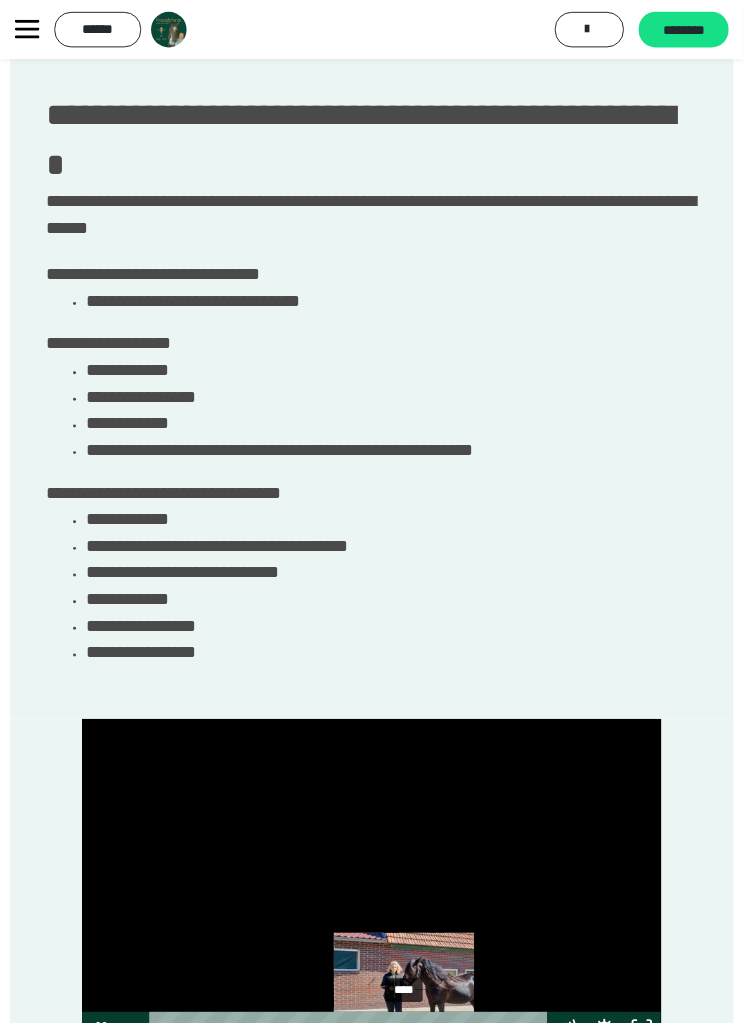 click at bounding box center (411, 1041) 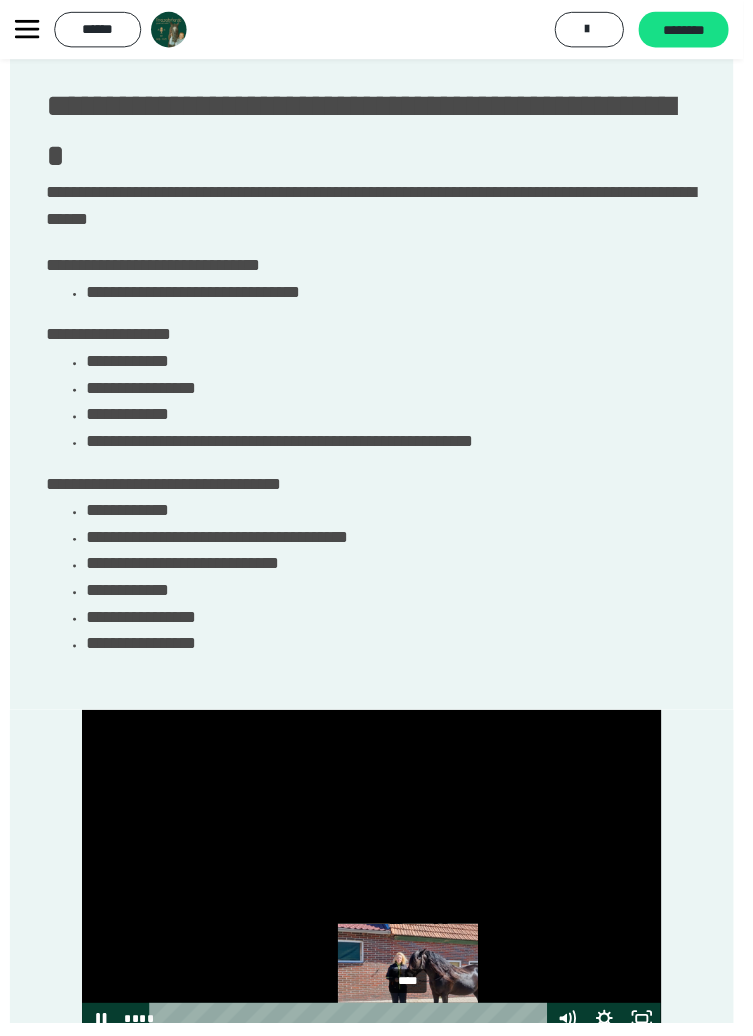 scroll, scrollTop: 630, scrollLeft: 0, axis: vertical 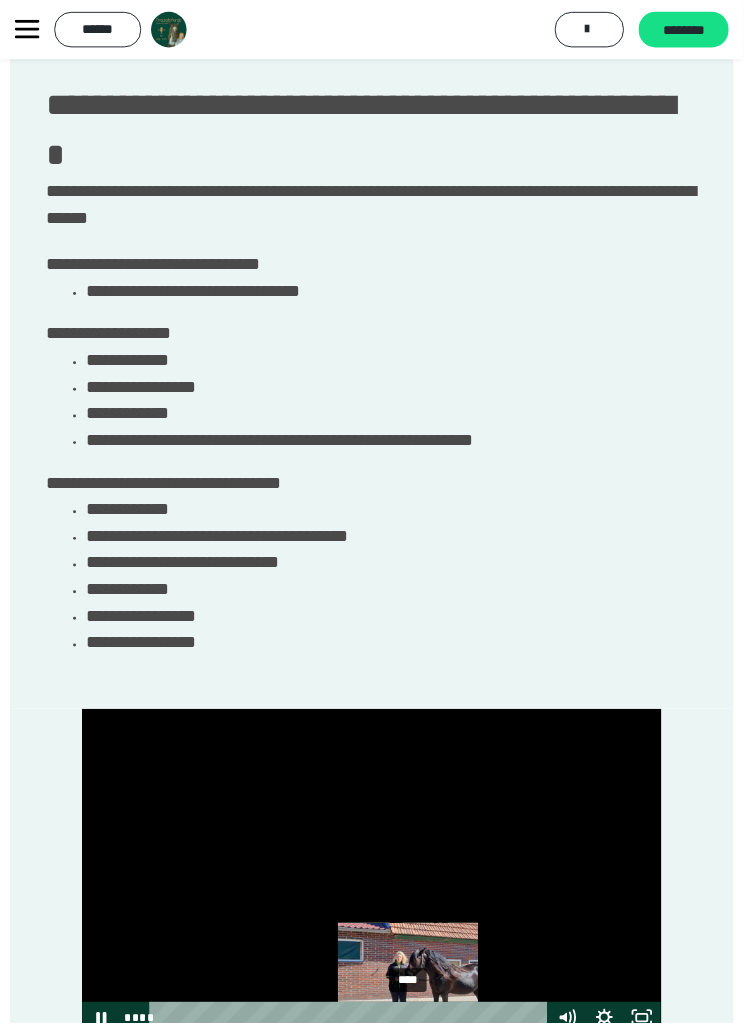 click on "****" at bounding box center (355, 1031) 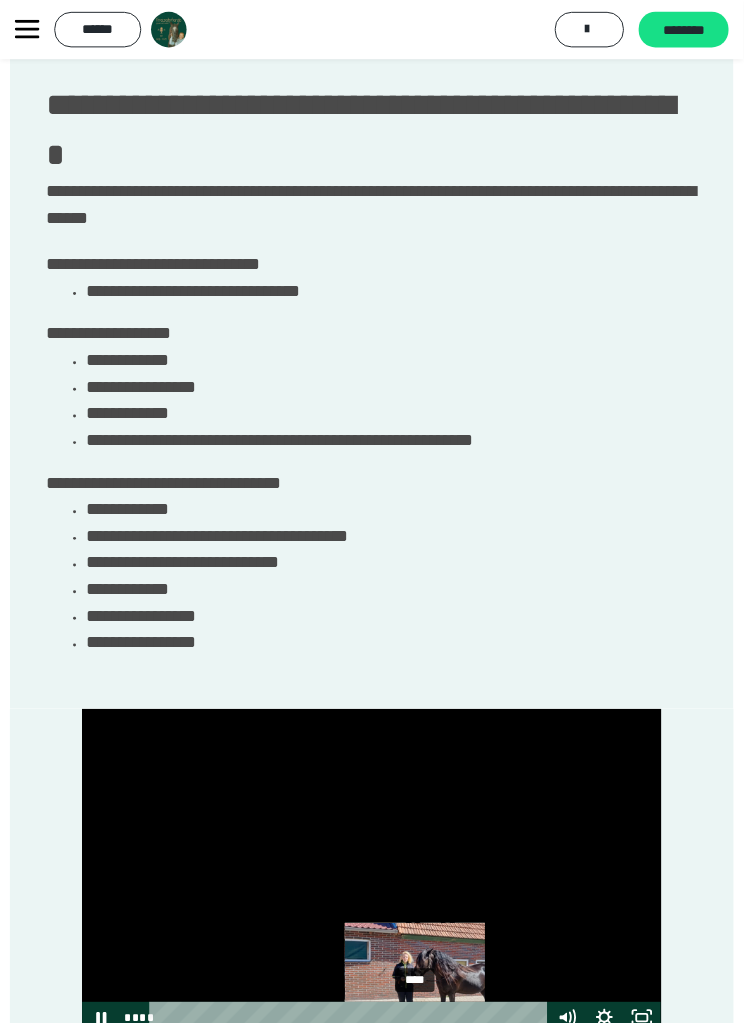 click at bounding box center [426, 1031] 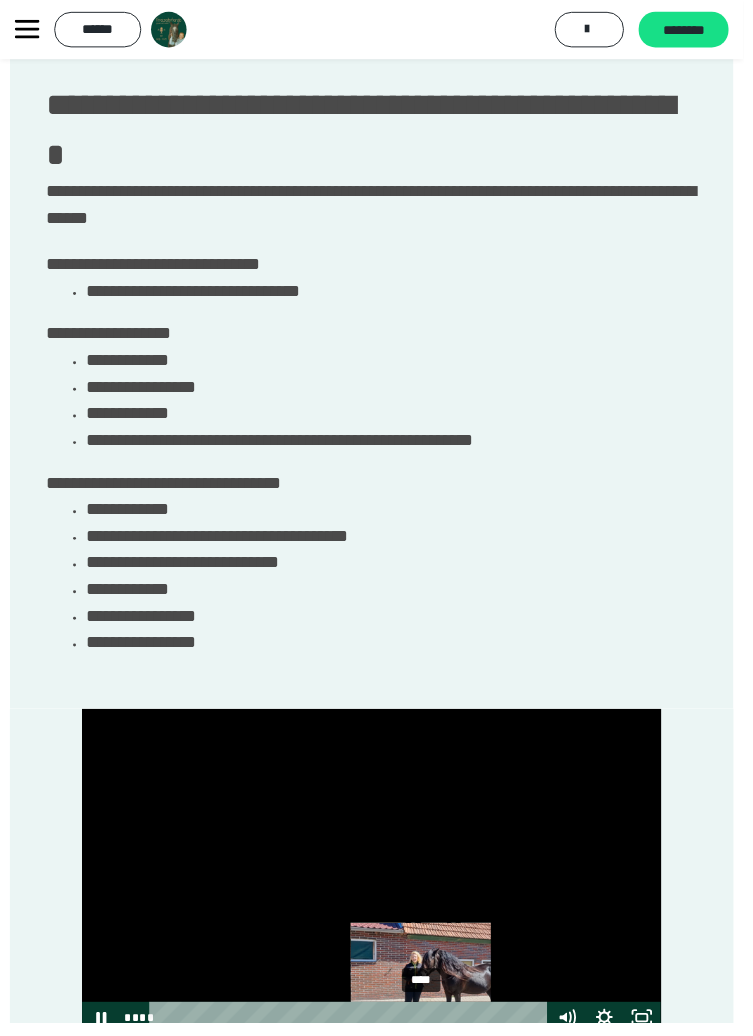click 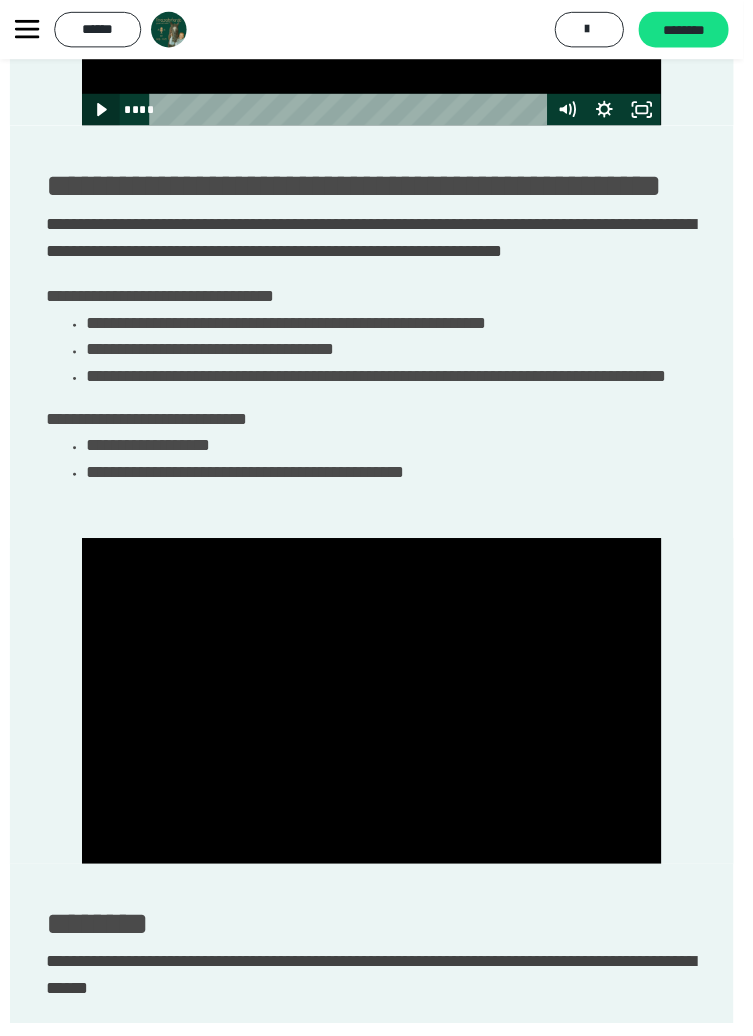 scroll, scrollTop: 1552, scrollLeft: 0, axis: vertical 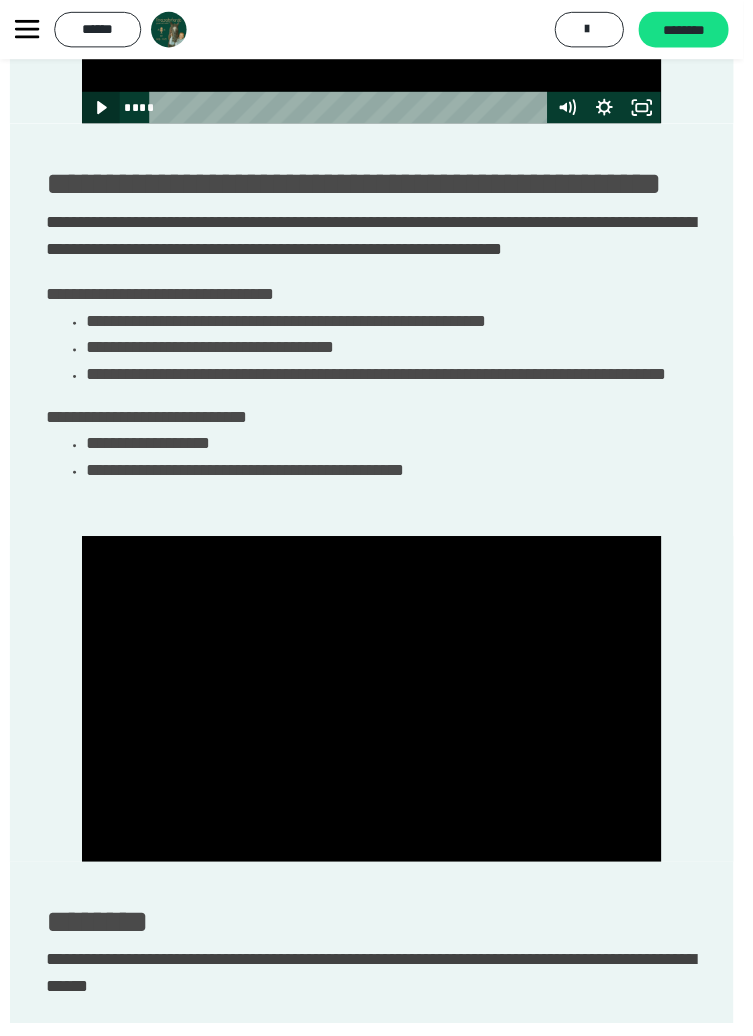 click at bounding box center [376, 708] 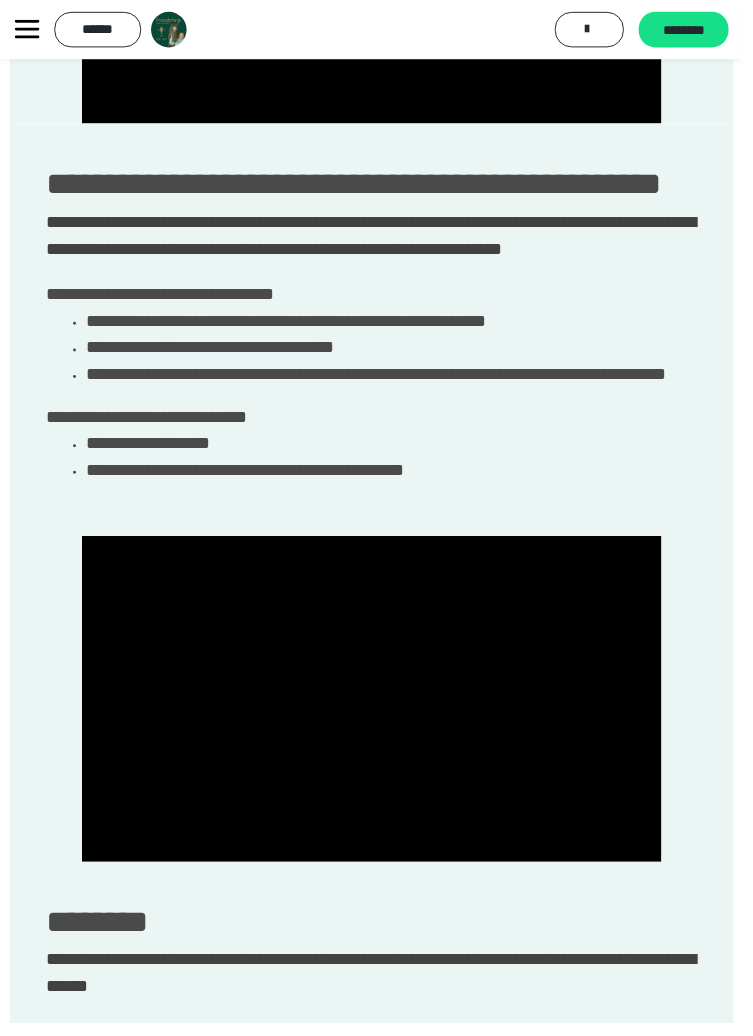 click at bounding box center [376, 708] 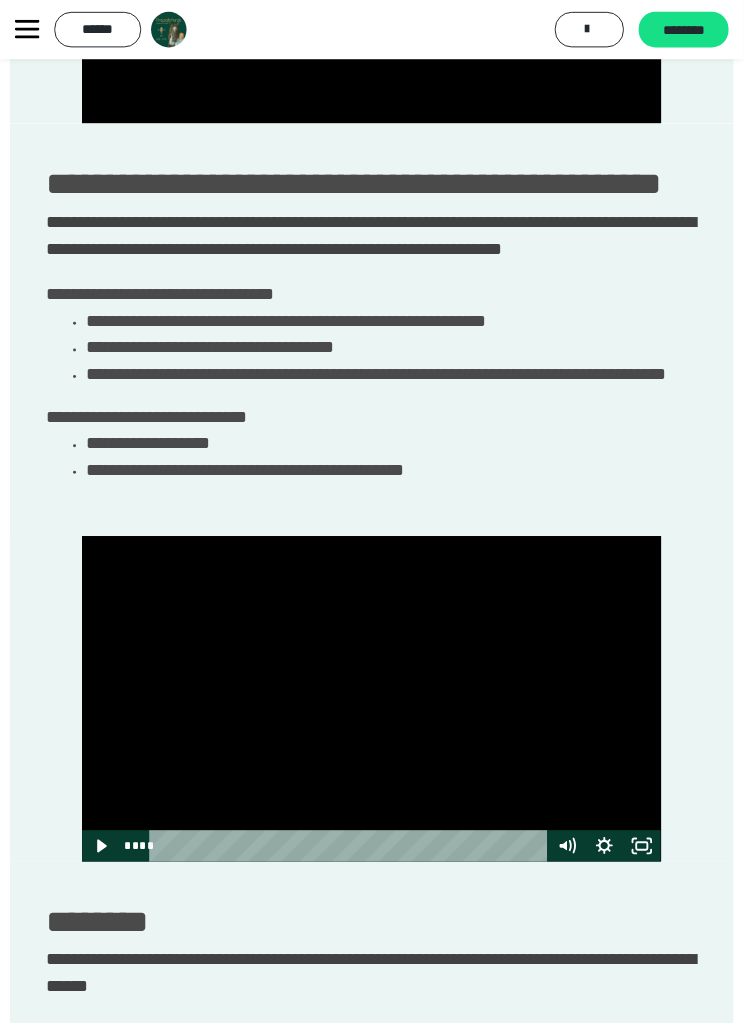 click at bounding box center (376, 708) 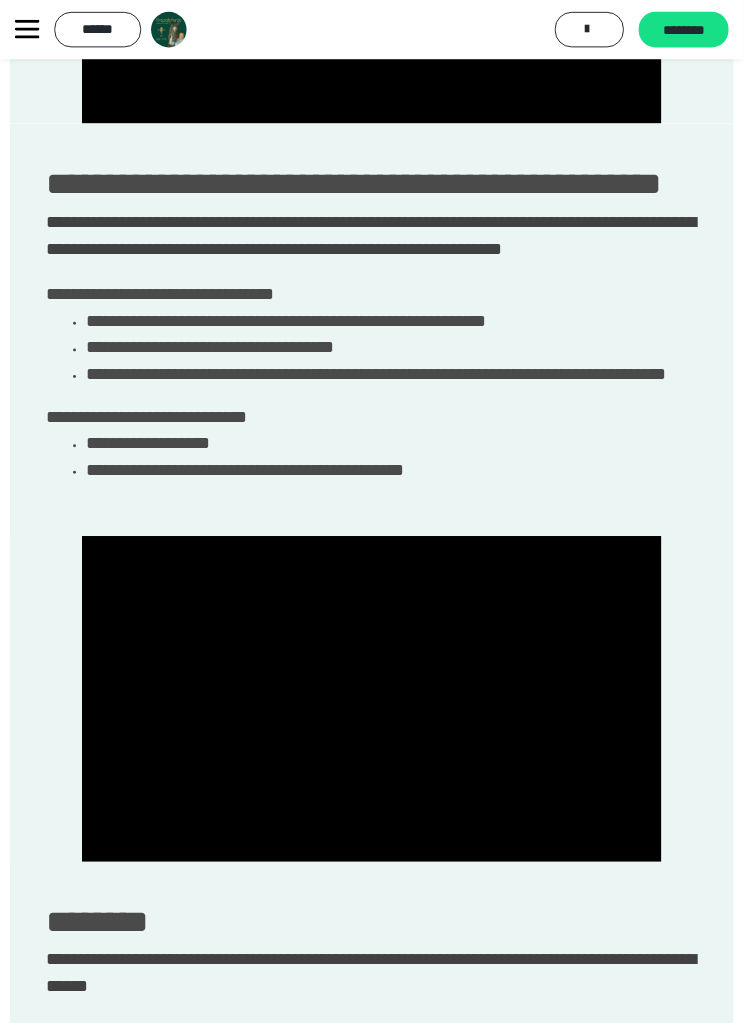 scroll, scrollTop: 1549, scrollLeft: 0, axis: vertical 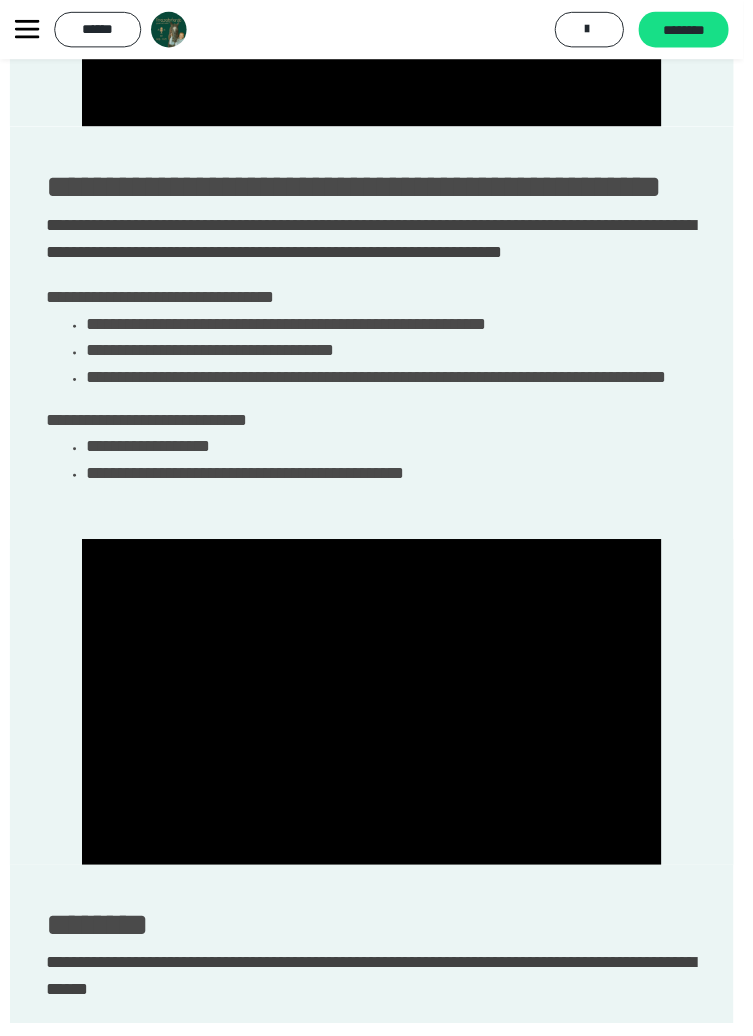 click at bounding box center [376, 711] 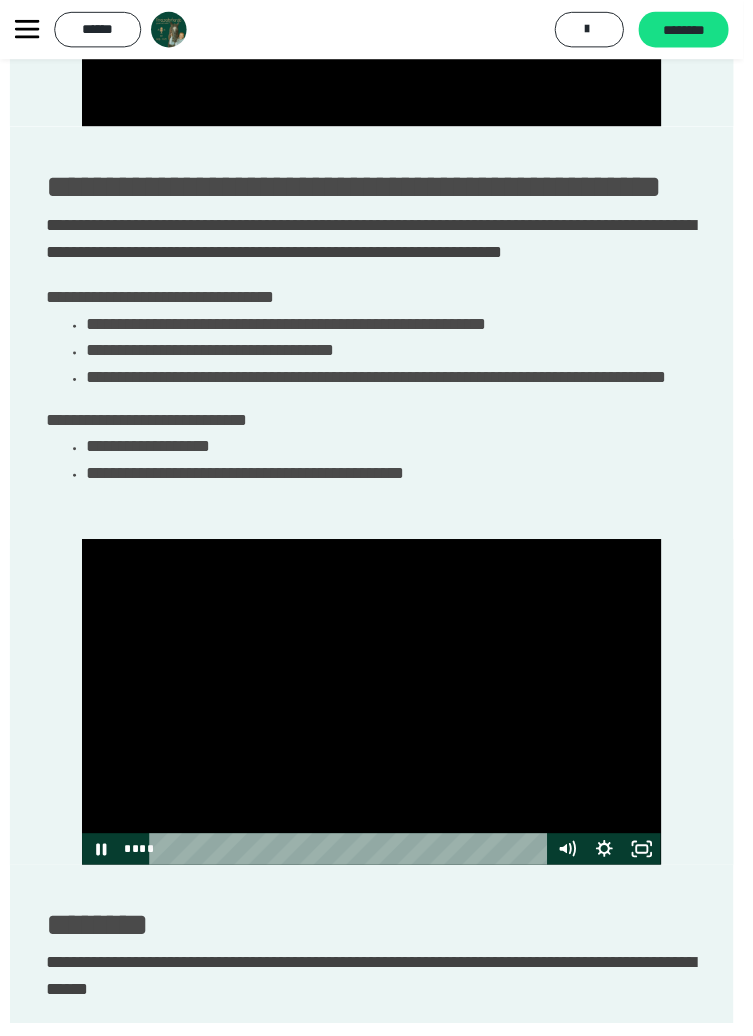 click at bounding box center [376, 711] 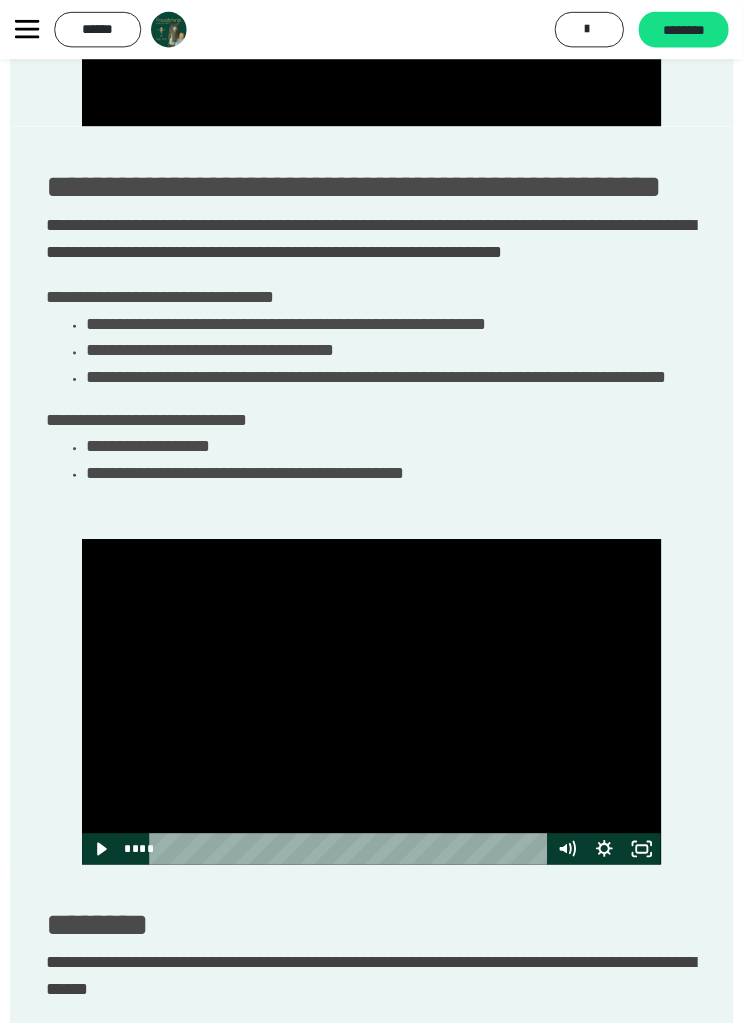 click at bounding box center [376, 711] 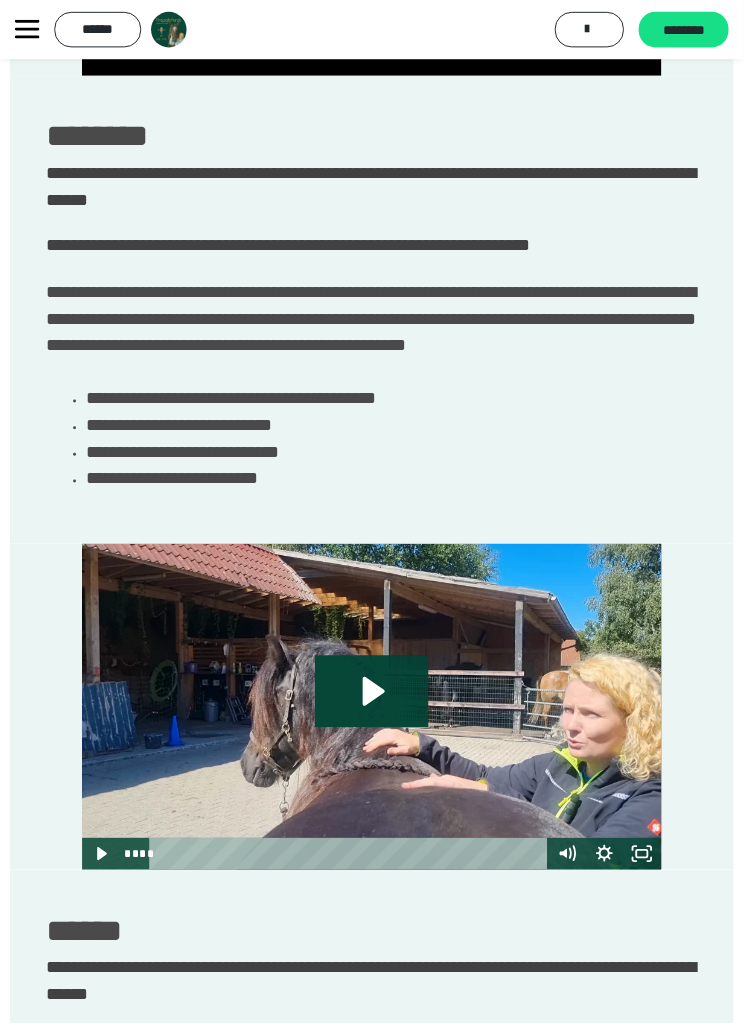scroll, scrollTop: 2346, scrollLeft: 0, axis: vertical 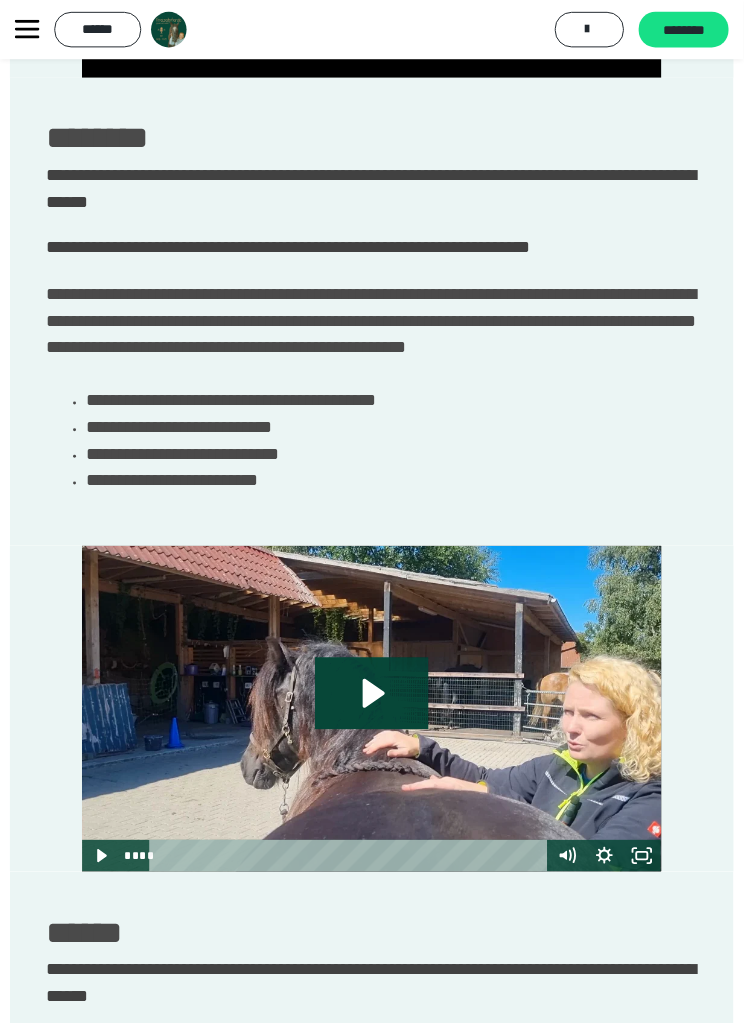 click 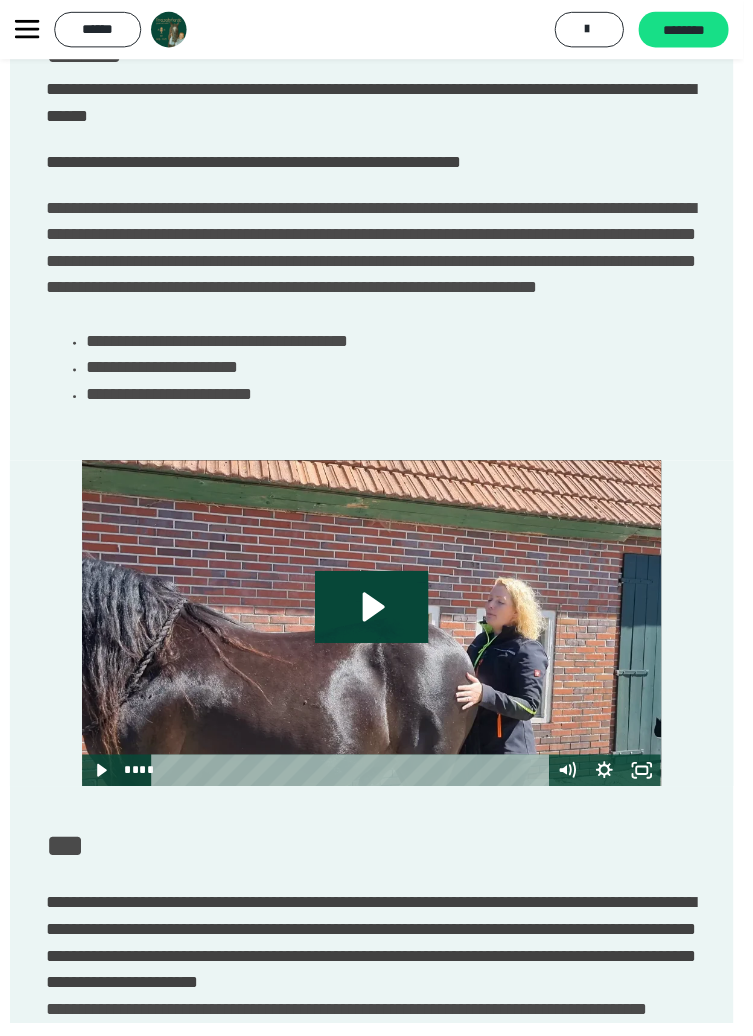 scroll, scrollTop: 3238, scrollLeft: 0, axis: vertical 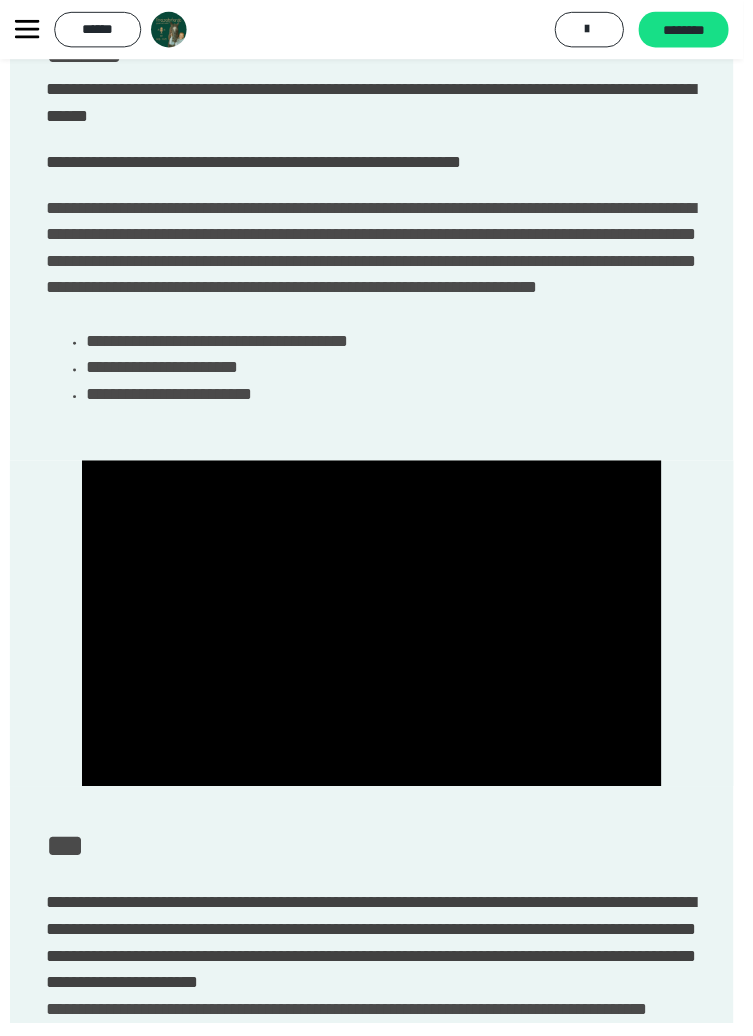 click at bounding box center [376, 631] 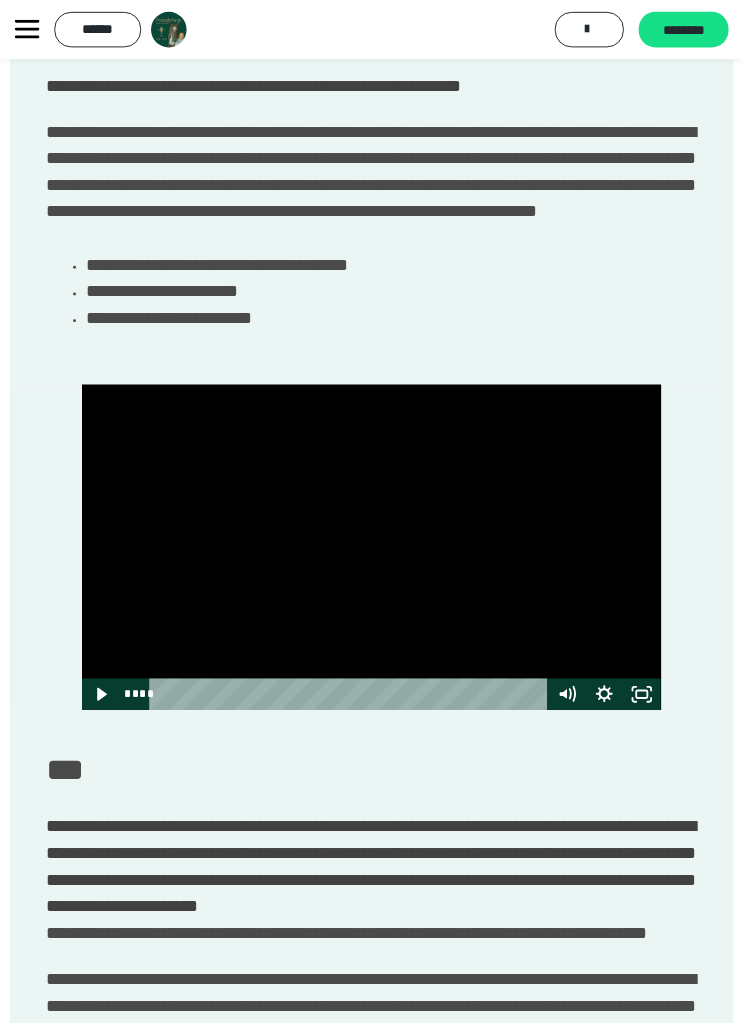 scroll, scrollTop: 3336, scrollLeft: 0, axis: vertical 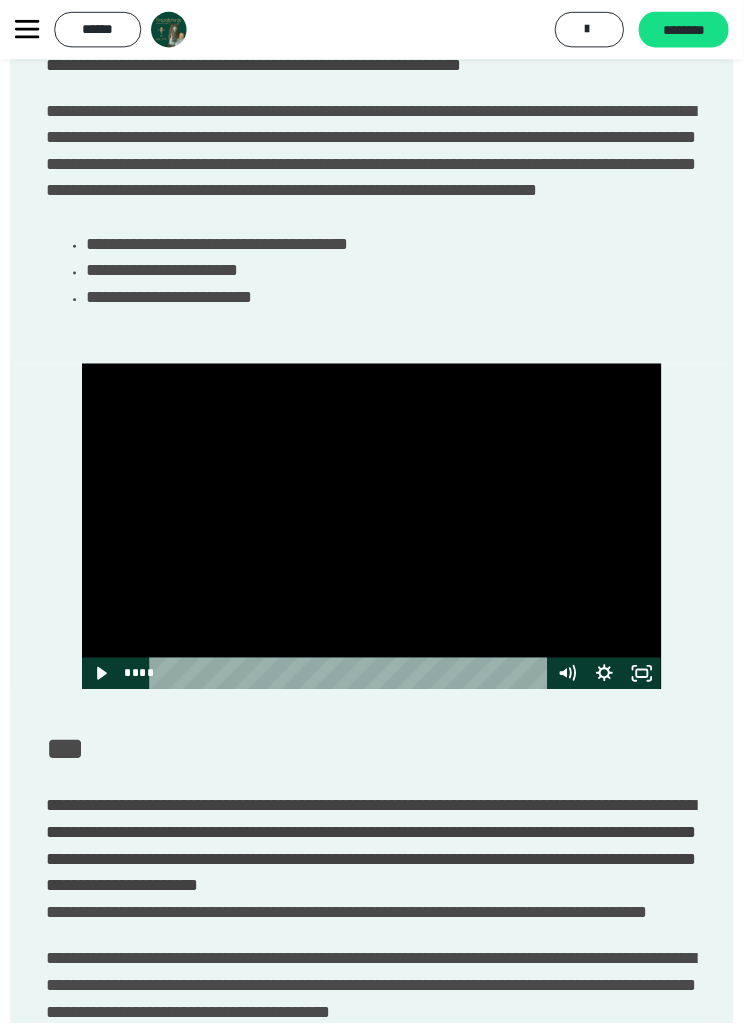 click 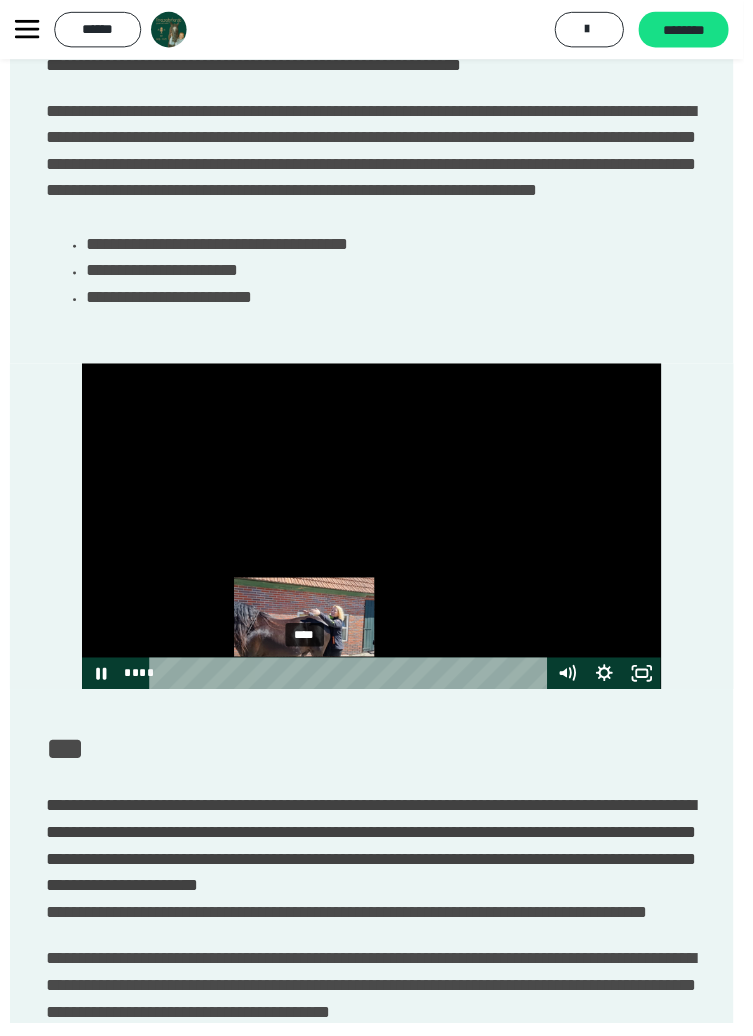 click on "****" at bounding box center [355, 682] 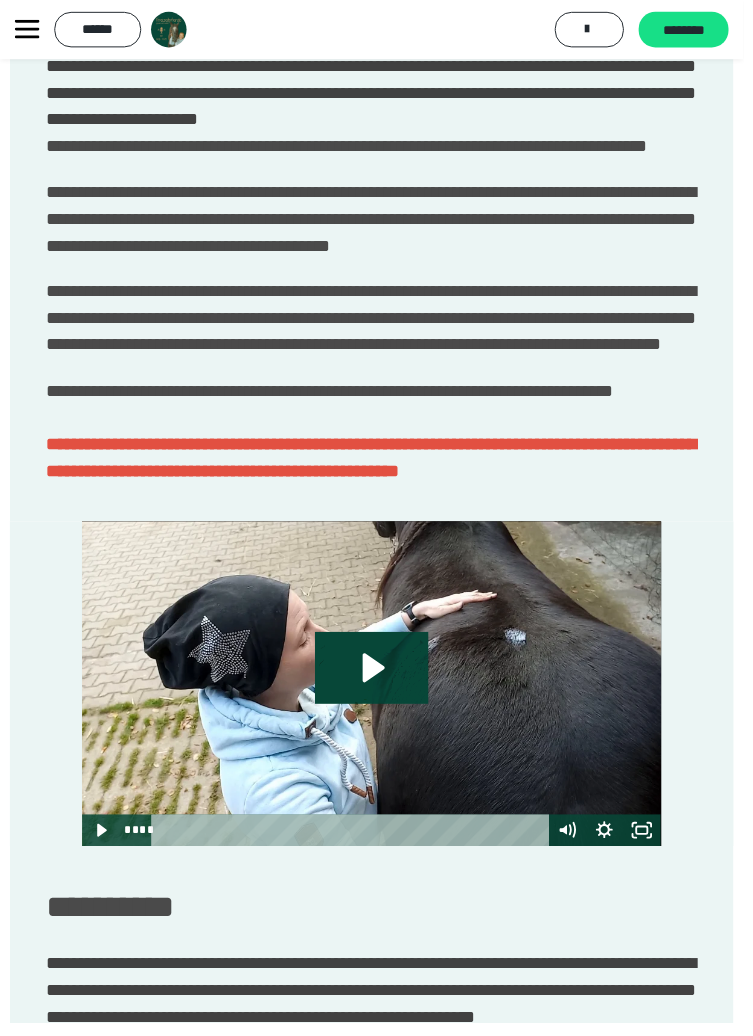 scroll, scrollTop: 4113, scrollLeft: 0, axis: vertical 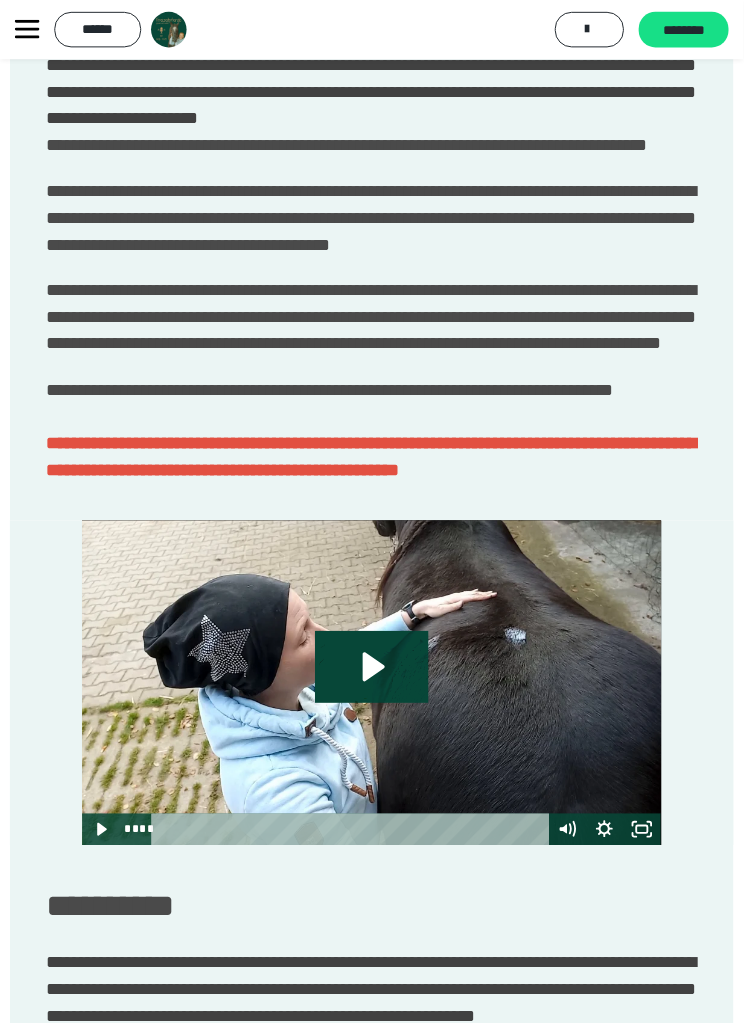 click 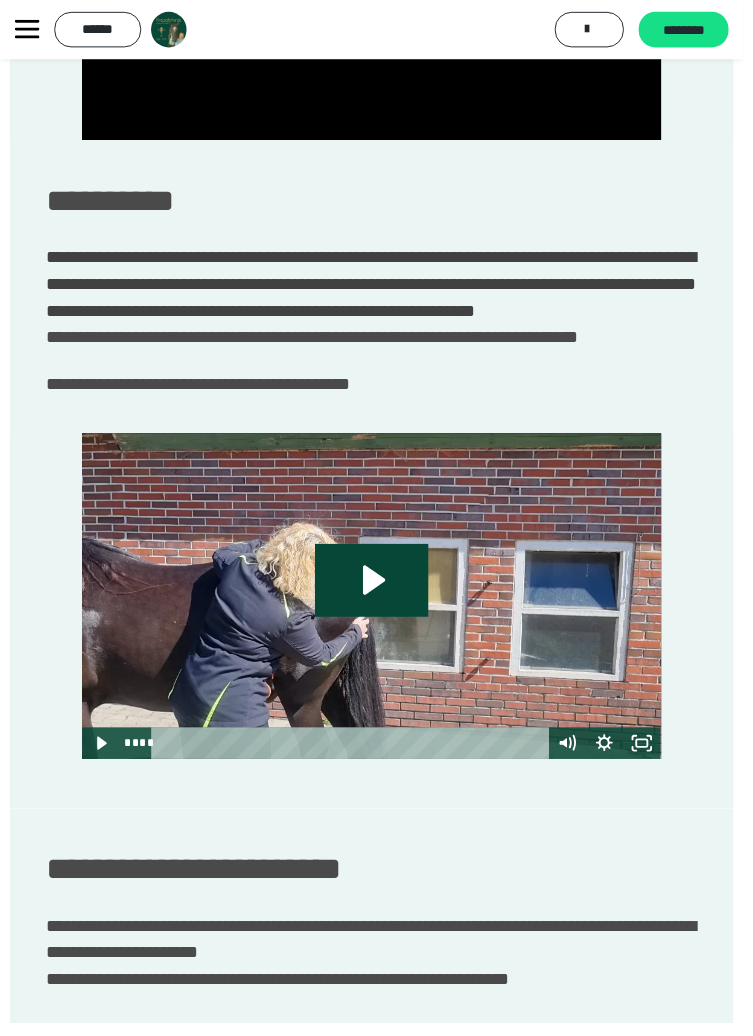 scroll, scrollTop: 4828, scrollLeft: 0, axis: vertical 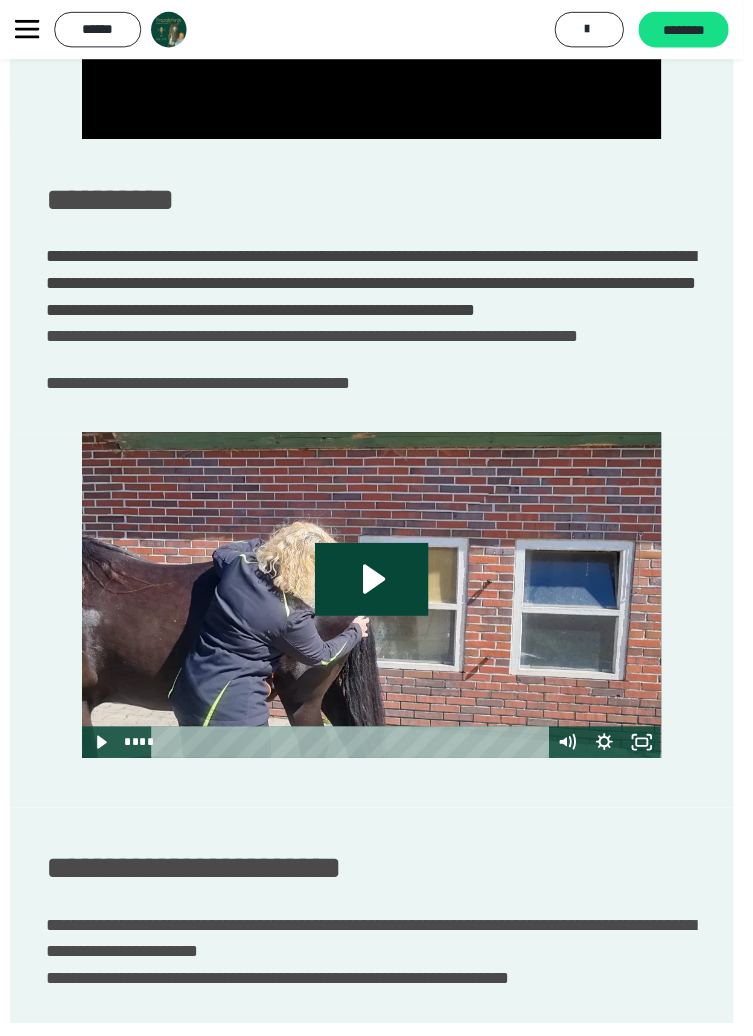 click 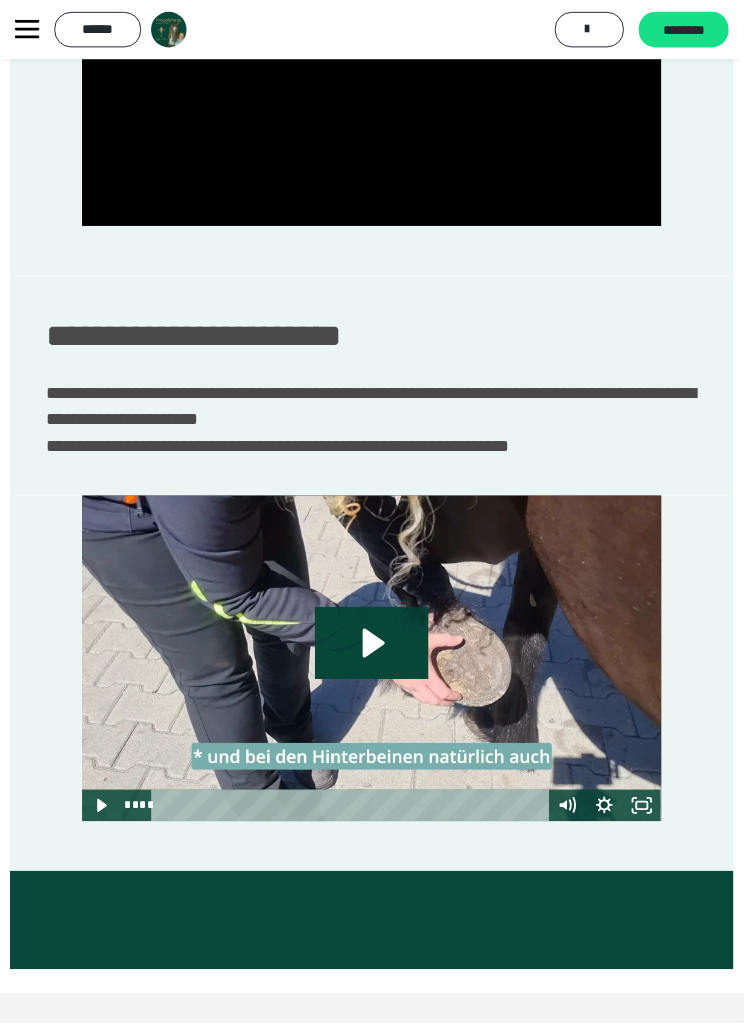 scroll, scrollTop: 5503, scrollLeft: 0, axis: vertical 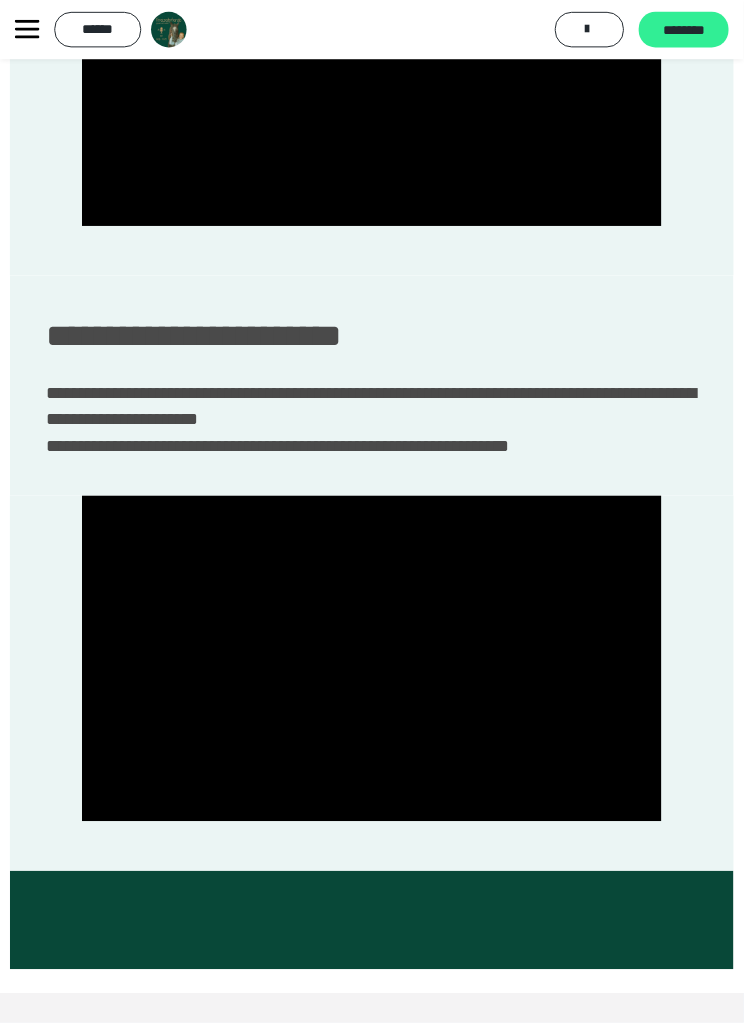 click on "********" at bounding box center (692, 31) 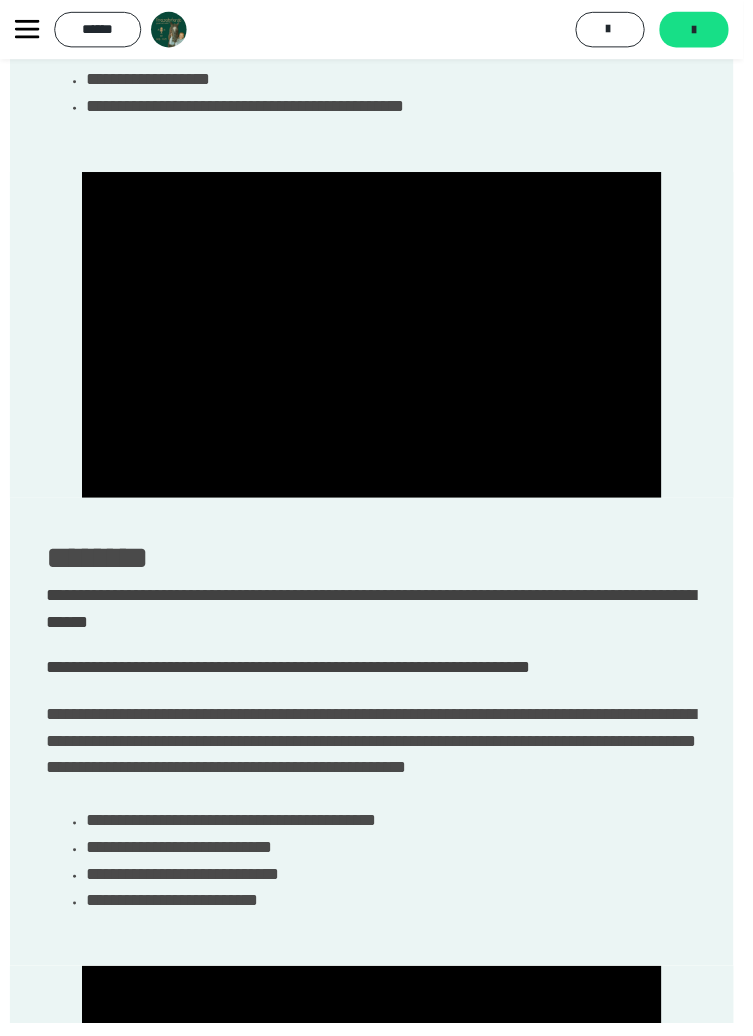 scroll, scrollTop: 1899, scrollLeft: 0, axis: vertical 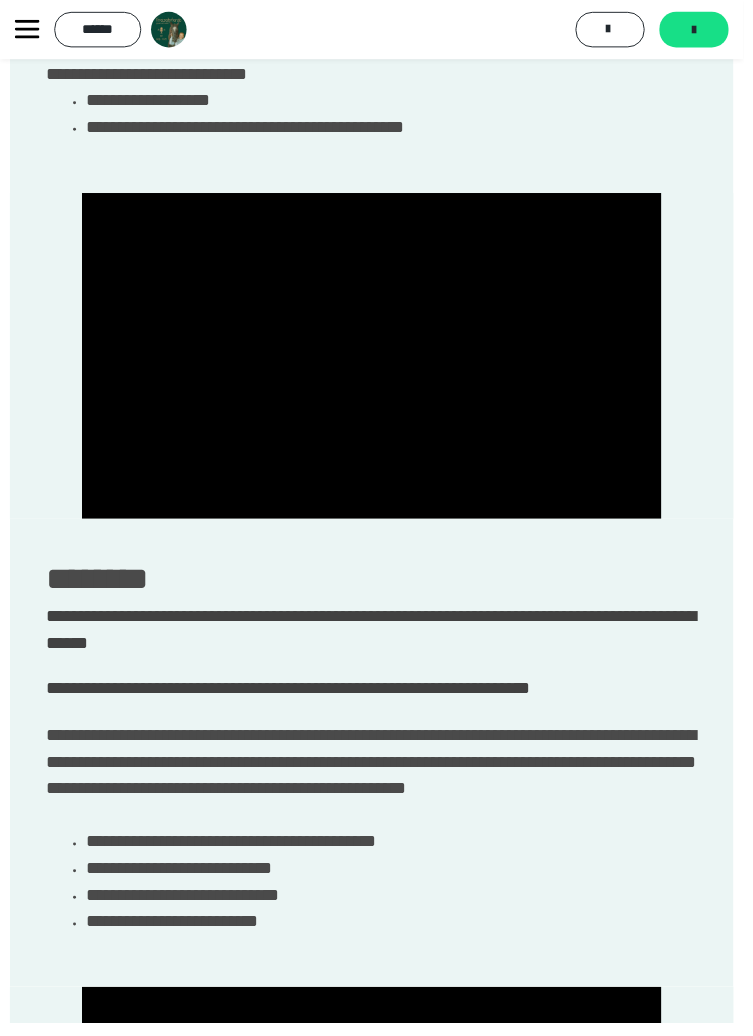 click 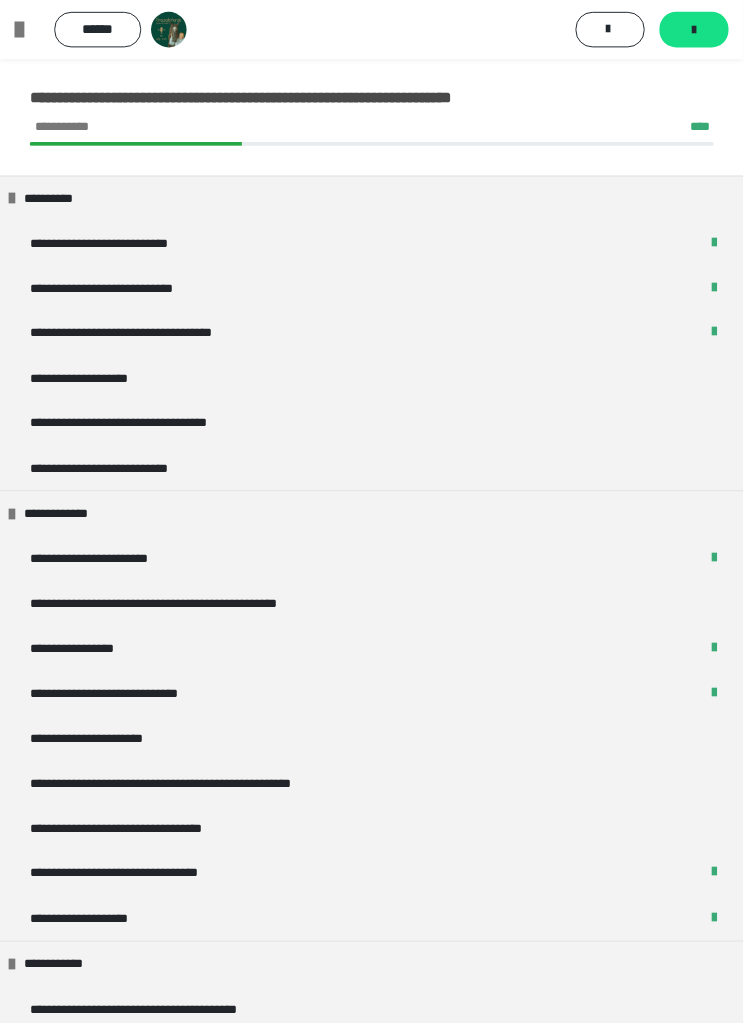 scroll, scrollTop: 2168, scrollLeft: 0, axis: vertical 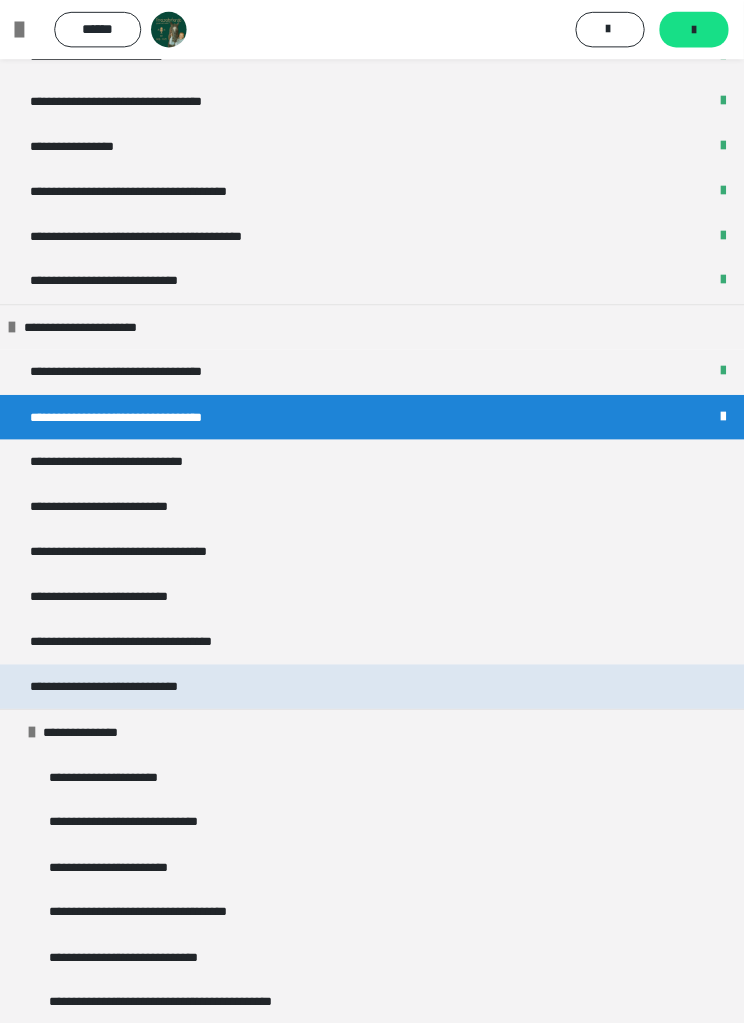 click on "**********" at bounding box center (135, 696) 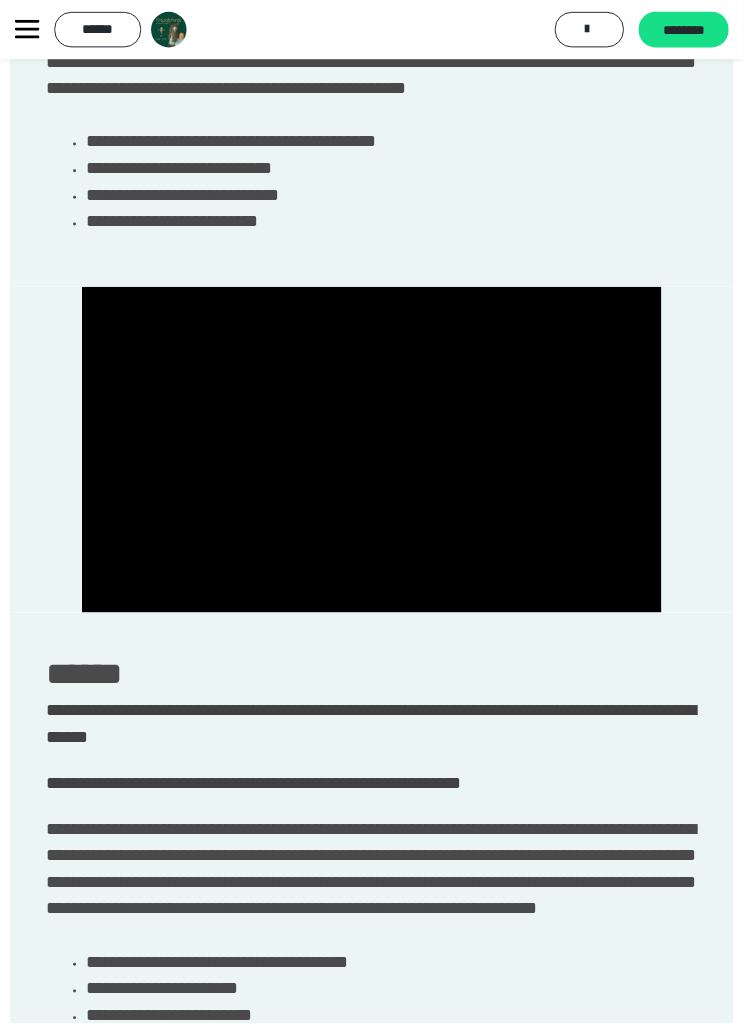 scroll, scrollTop: 0, scrollLeft: 0, axis: both 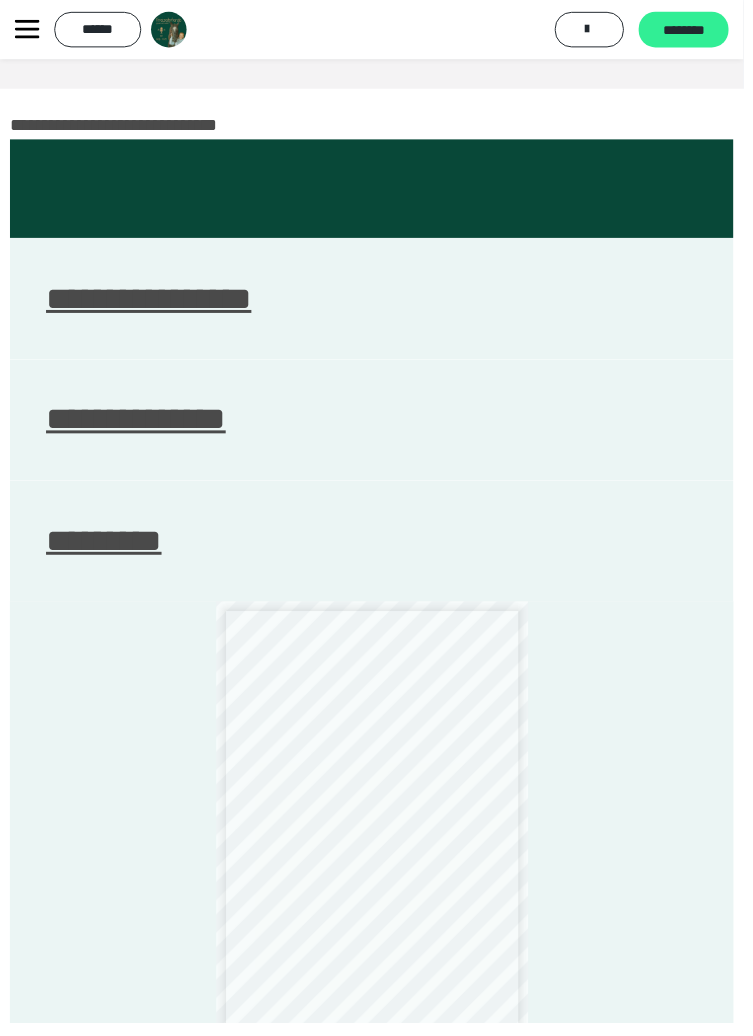 click on "********" at bounding box center (692, 31) 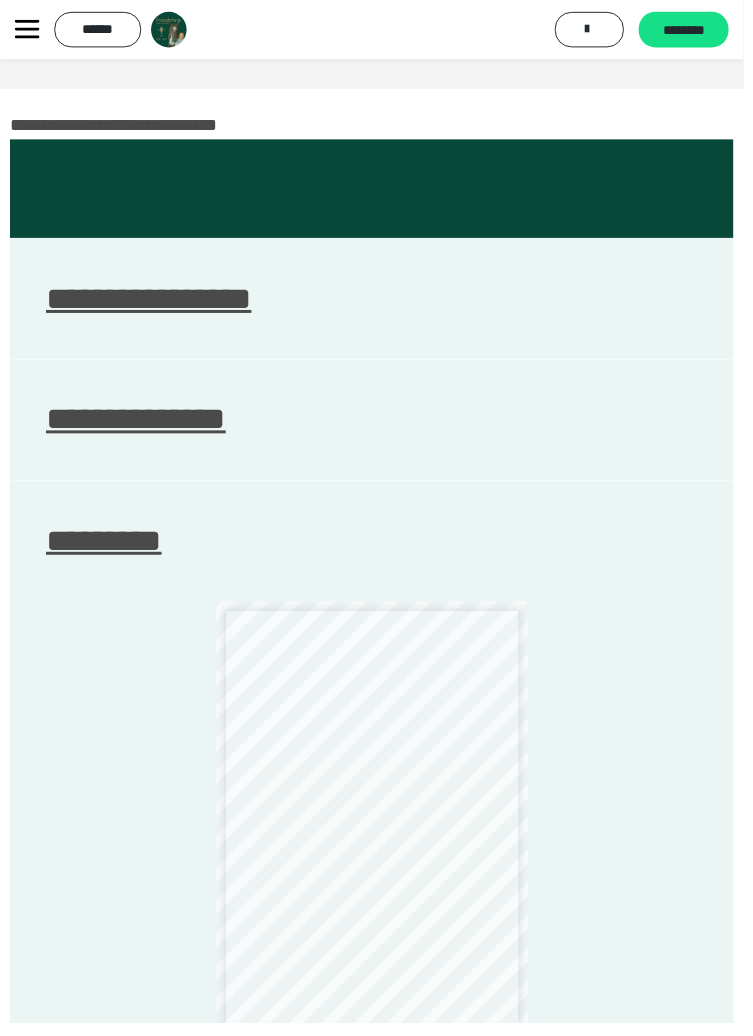 click 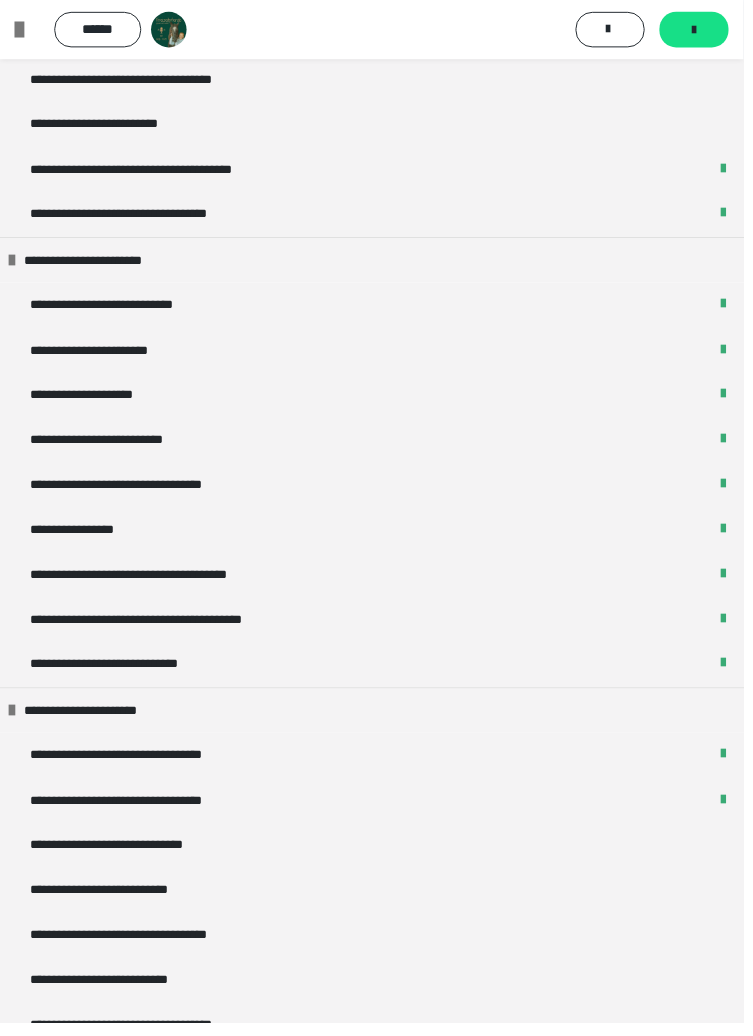 scroll, scrollTop: 1207, scrollLeft: 0, axis: vertical 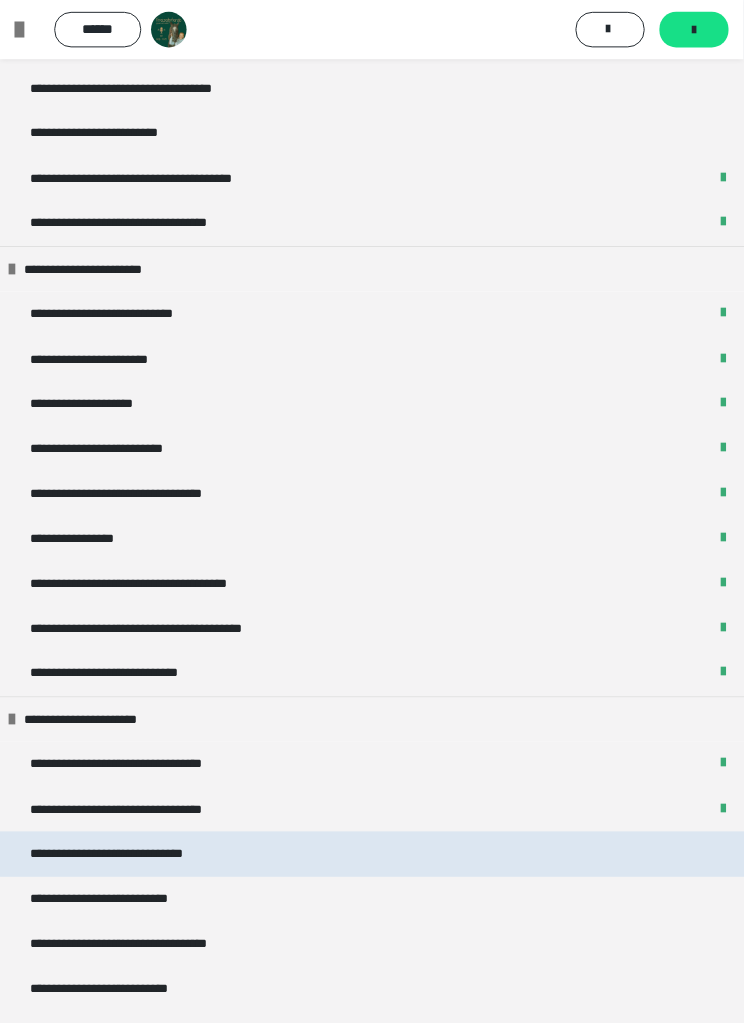 click on "**********" at bounding box center [136, 865] 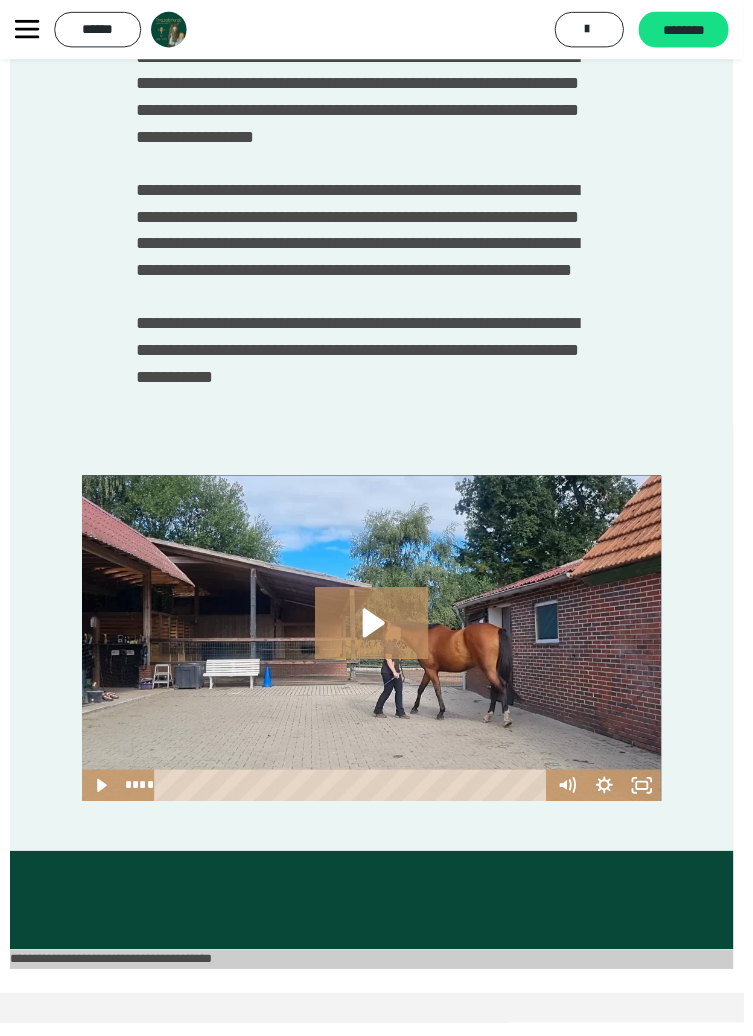 scroll, scrollTop: 1082, scrollLeft: 0, axis: vertical 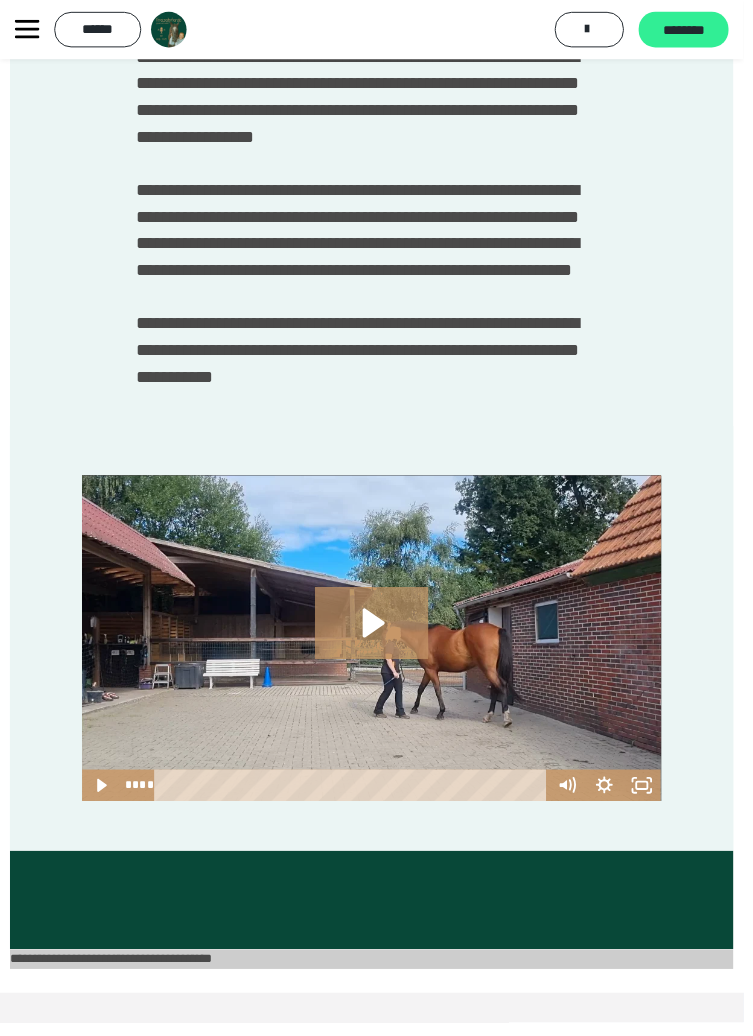 click on "********" at bounding box center (692, 31) 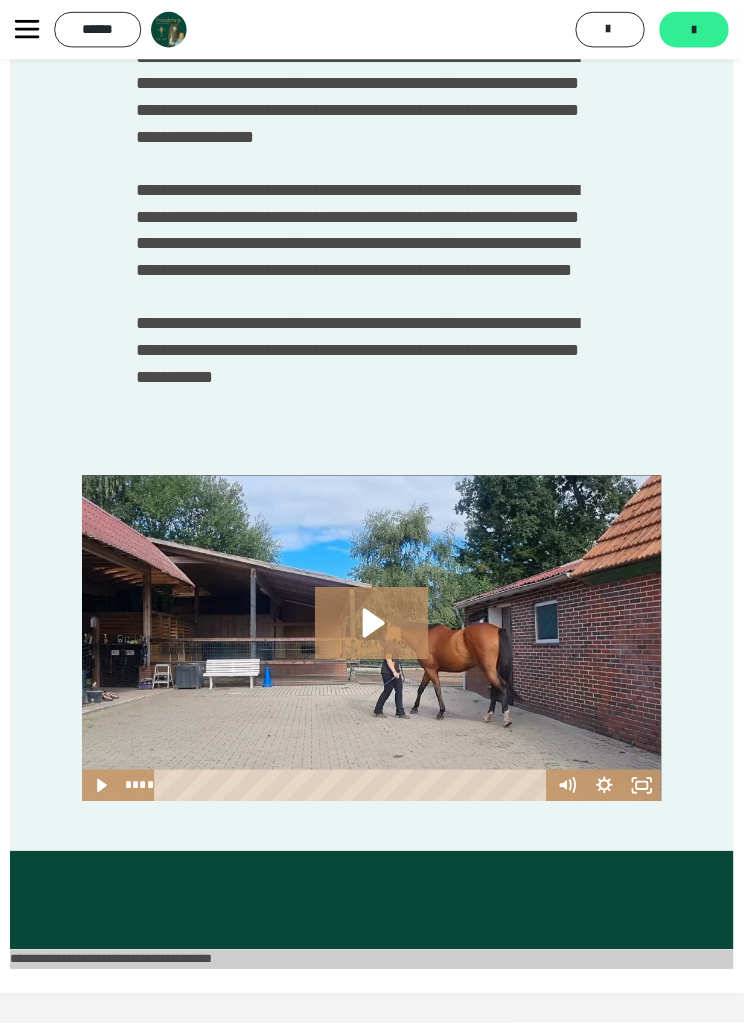 click on "*******" at bounding box center [703, 30] 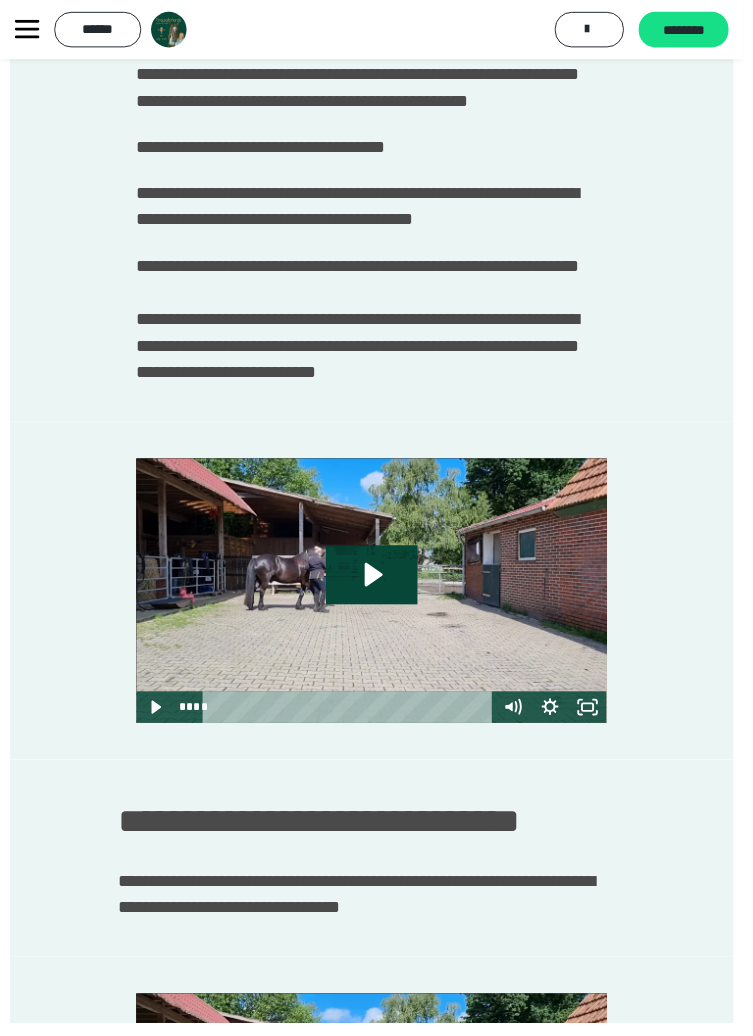 scroll, scrollTop: 1137, scrollLeft: 0, axis: vertical 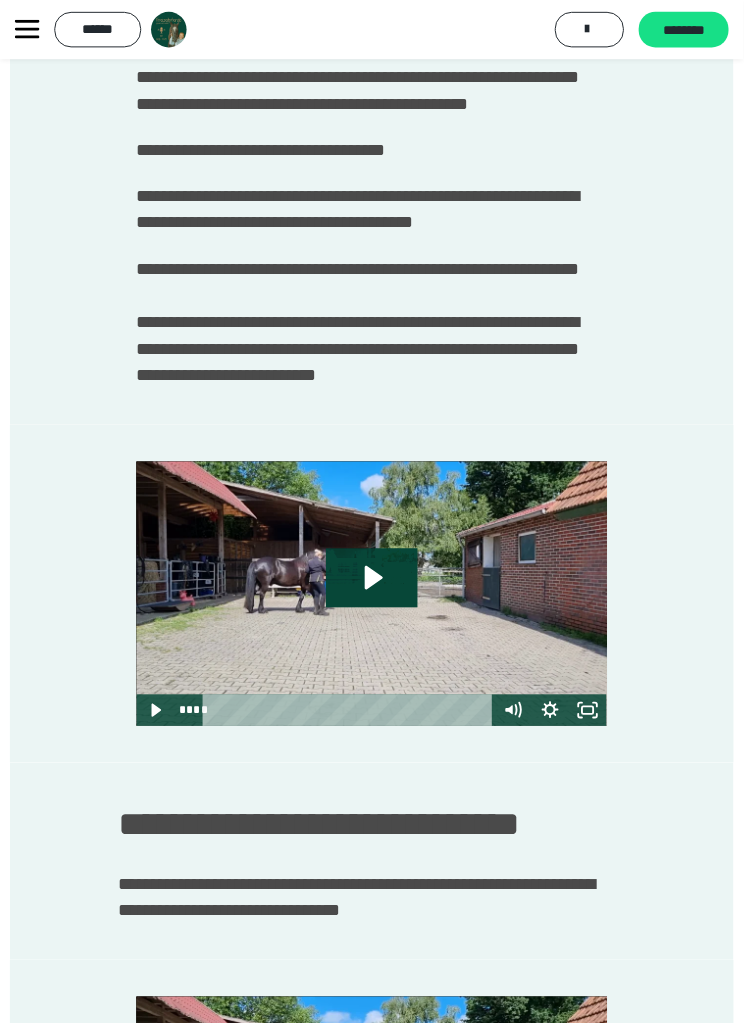 click 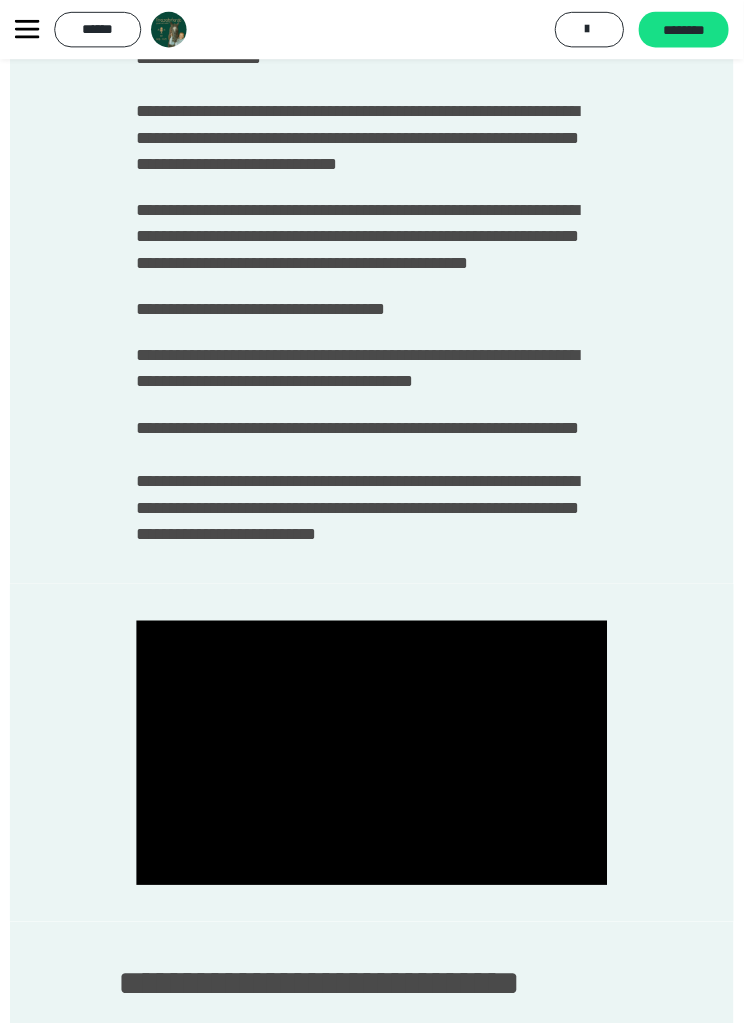 scroll, scrollTop: 978, scrollLeft: 0, axis: vertical 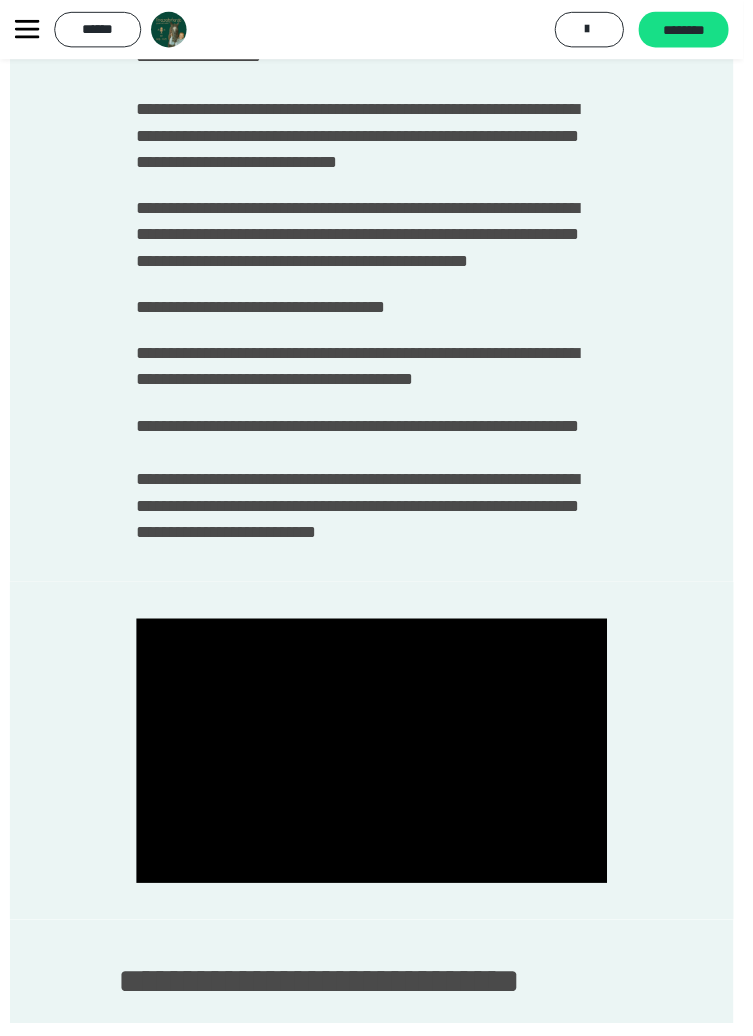 click at bounding box center (376, 760) 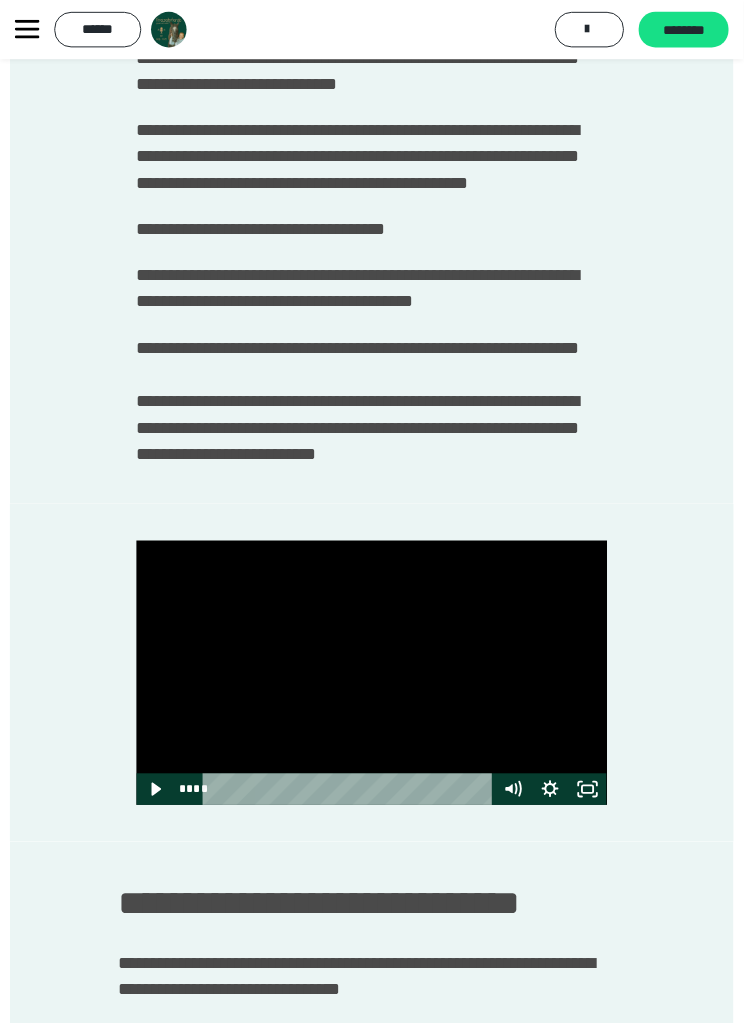 scroll, scrollTop: 1058, scrollLeft: 0, axis: vertical 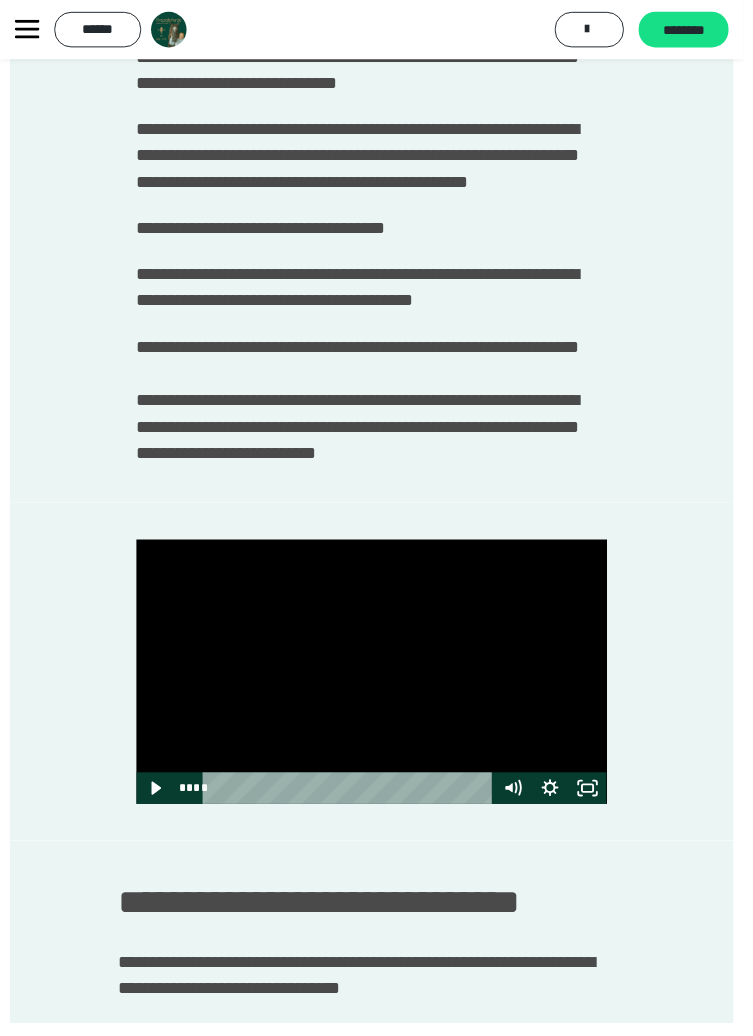 click 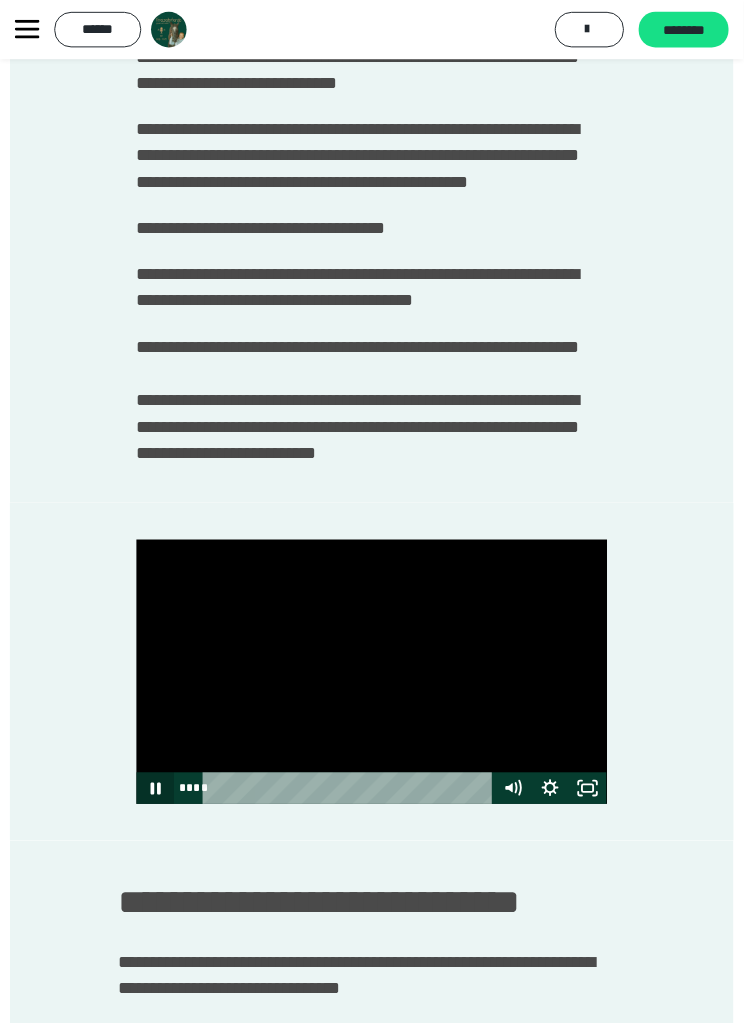click on "****" at bounding box center (355, 798) 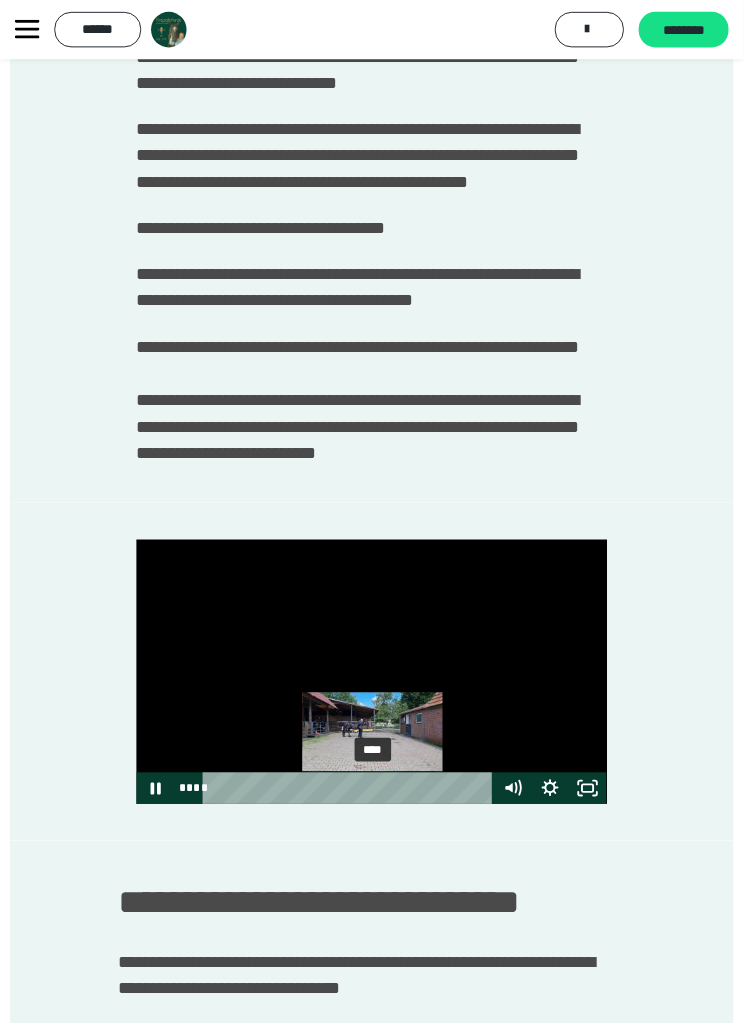 click 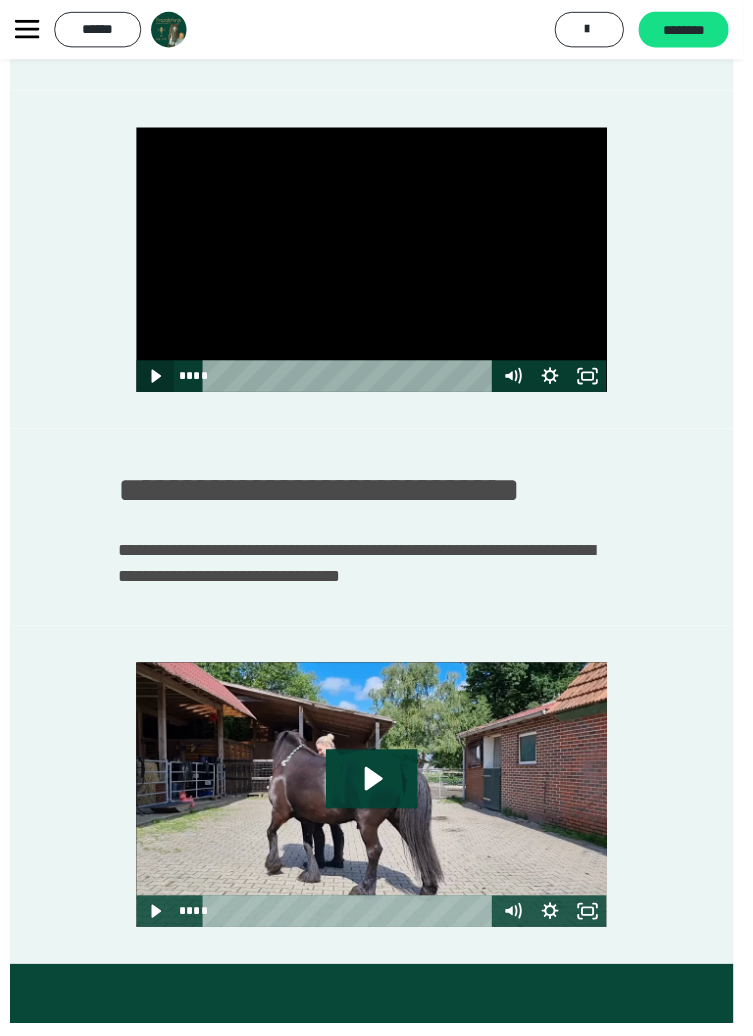 scroll, scrollTop: 1476, scrollLeft: 0, axis: vertical 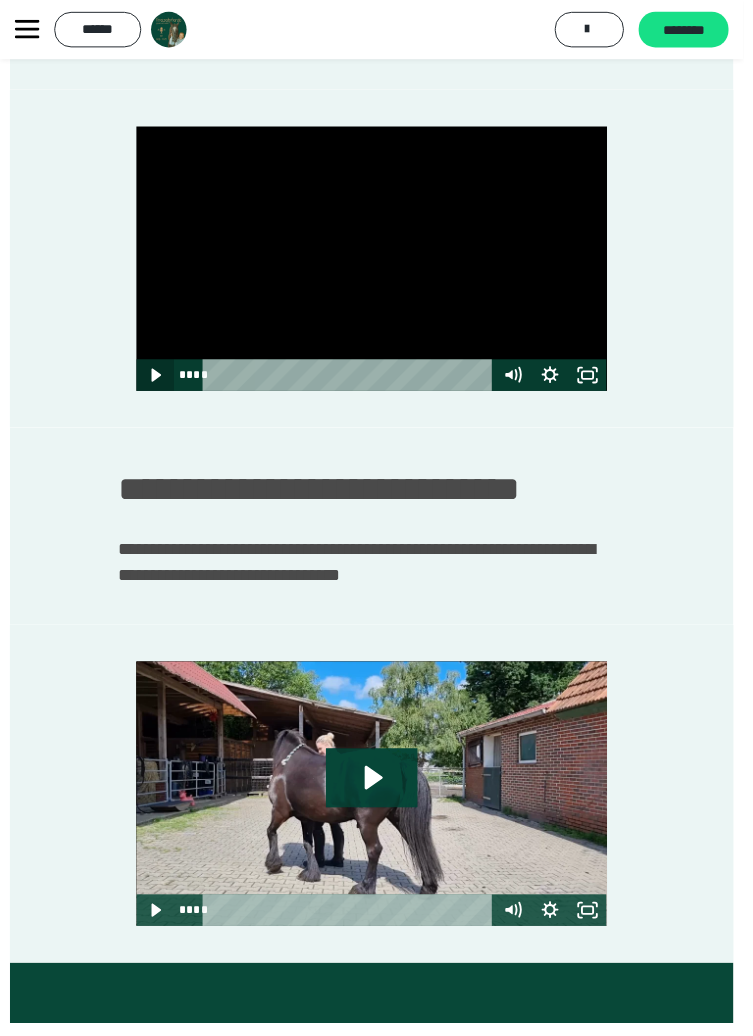 click 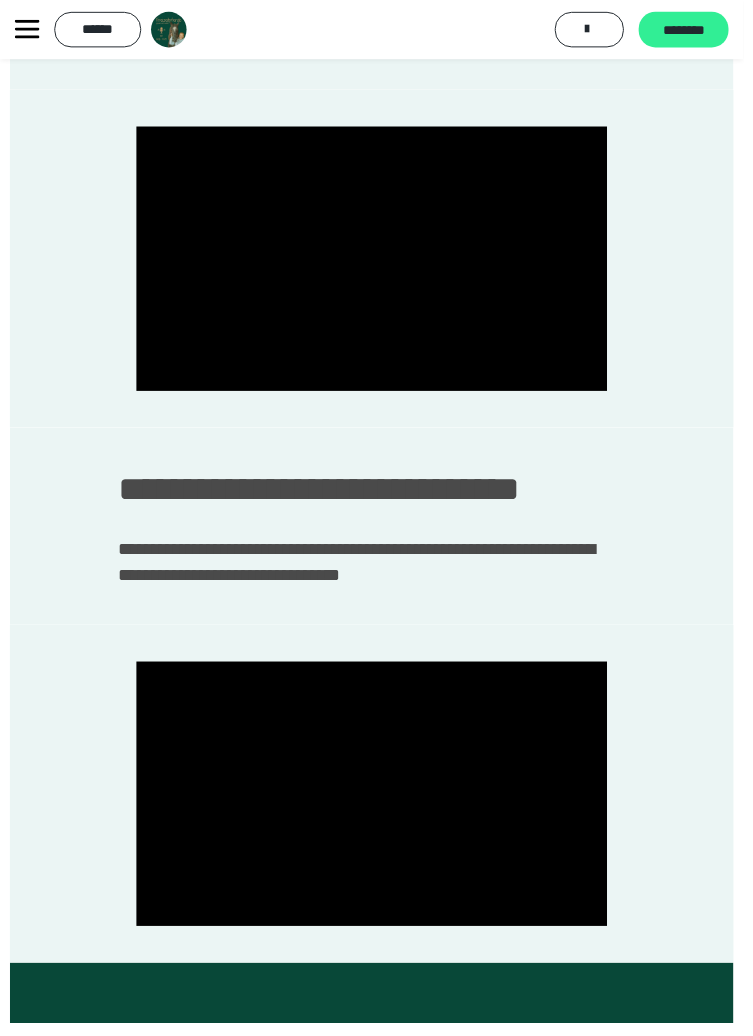 click on "********" at bounding box center (692, 31) 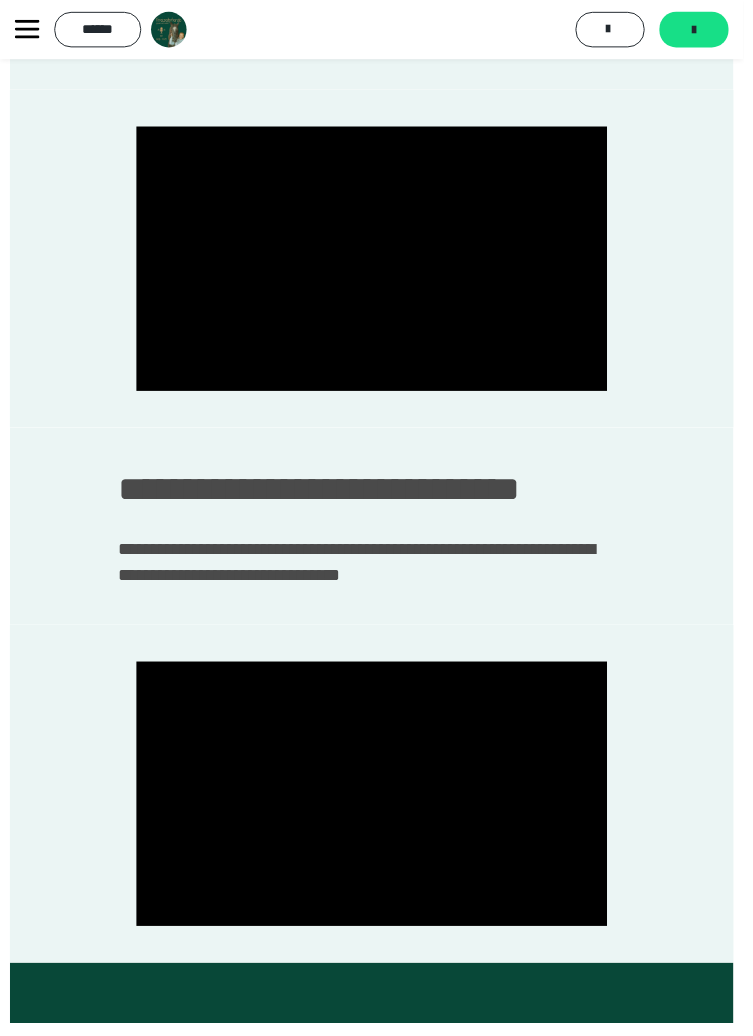 click at bounding box center [376, 804] 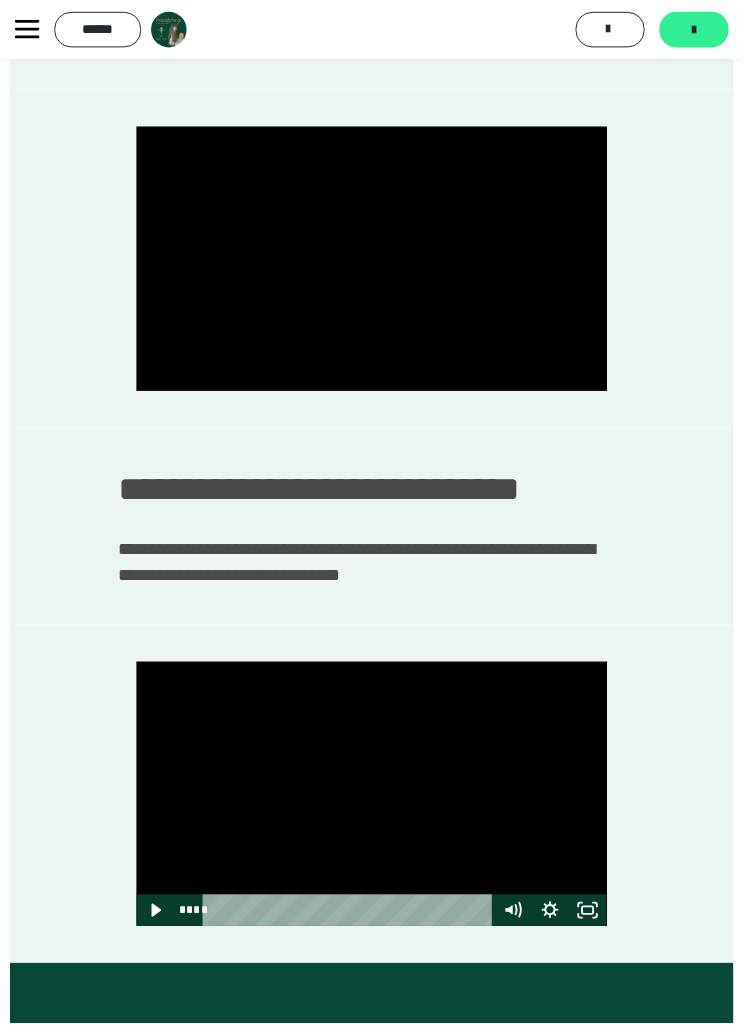 click at bounding box center (703, 30) 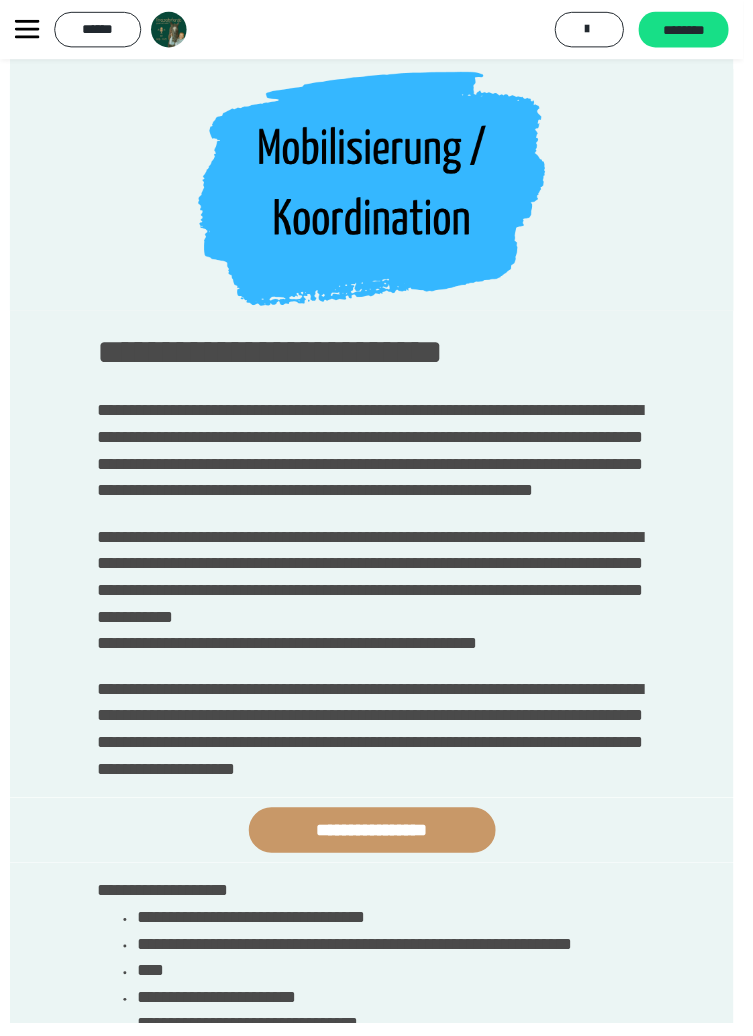 scroll, scrollTop: 386, scrollLeft: 0, axis: vertical 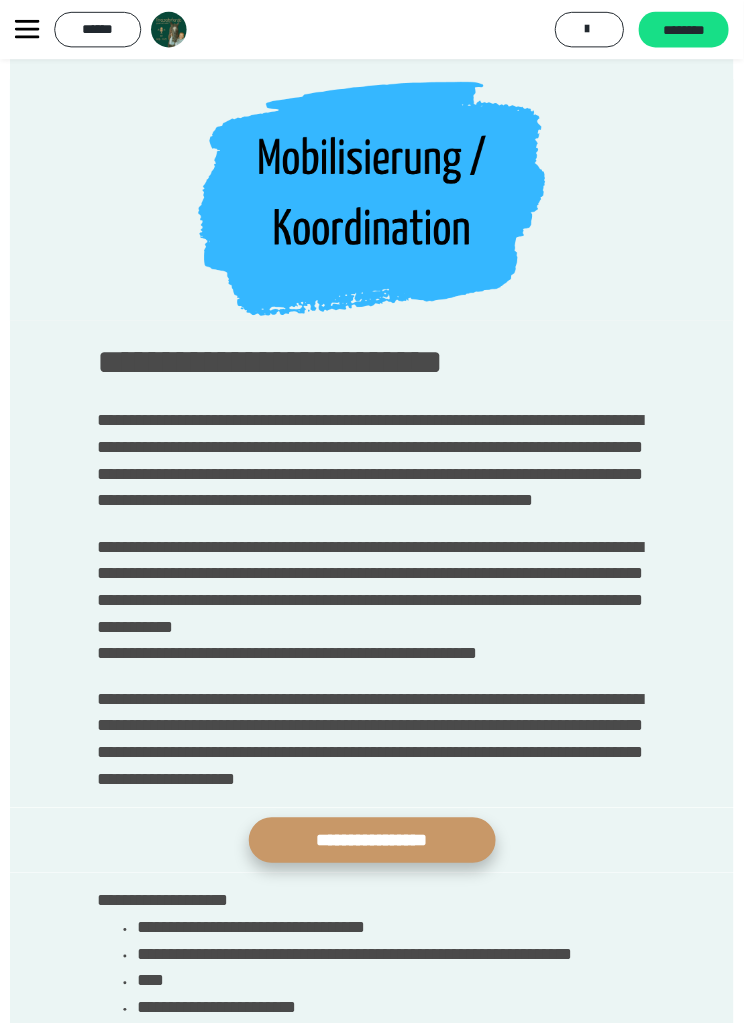 click on "**********" at bounding box center (377, 851) 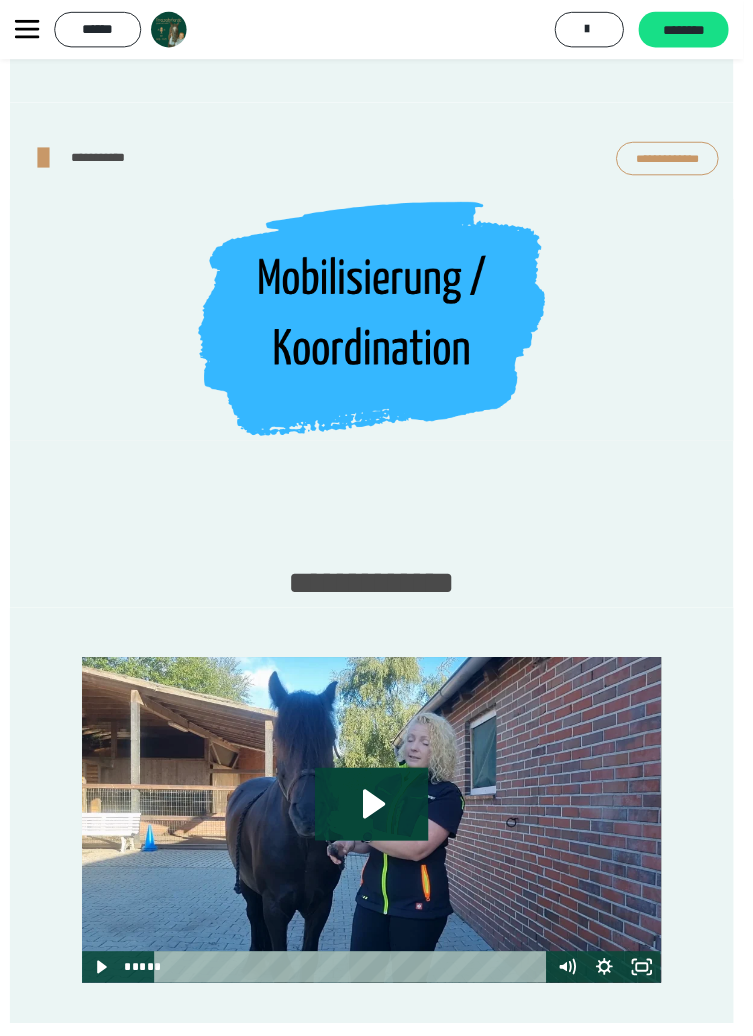 scroll, scrollTop: 285, scrollLeft: 0, axis: vertical 